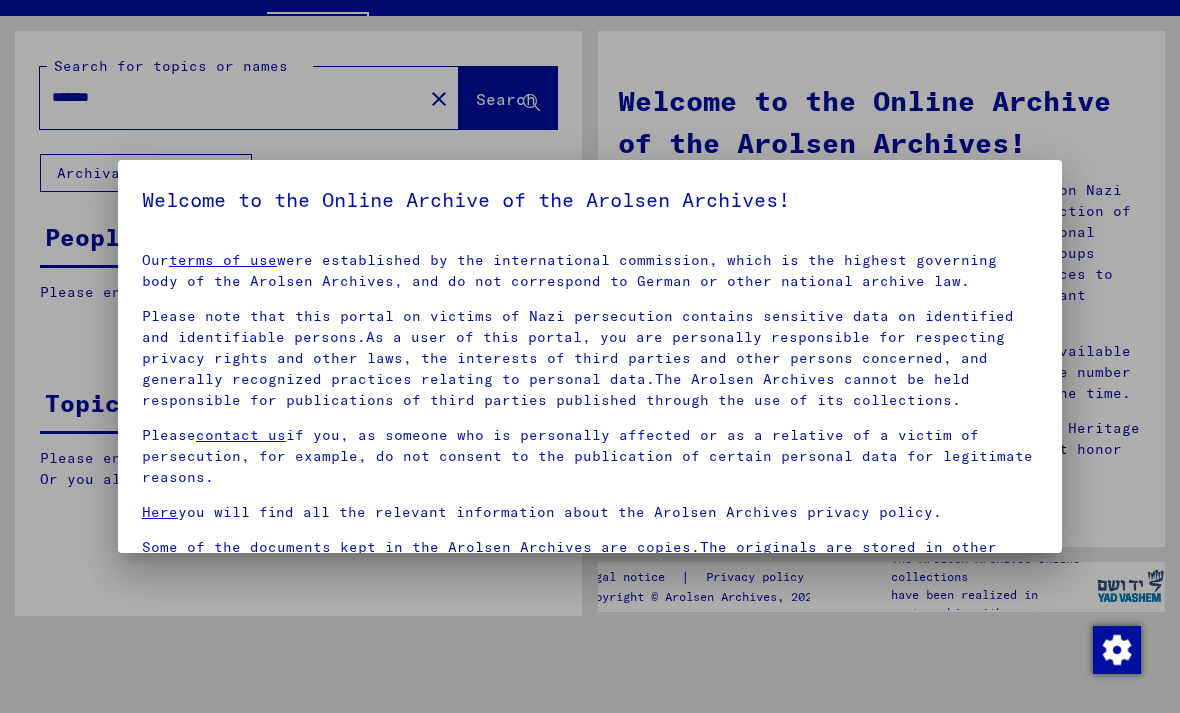 scroll, scrollTop: 80, scrollLeft: 0, axis: vertical 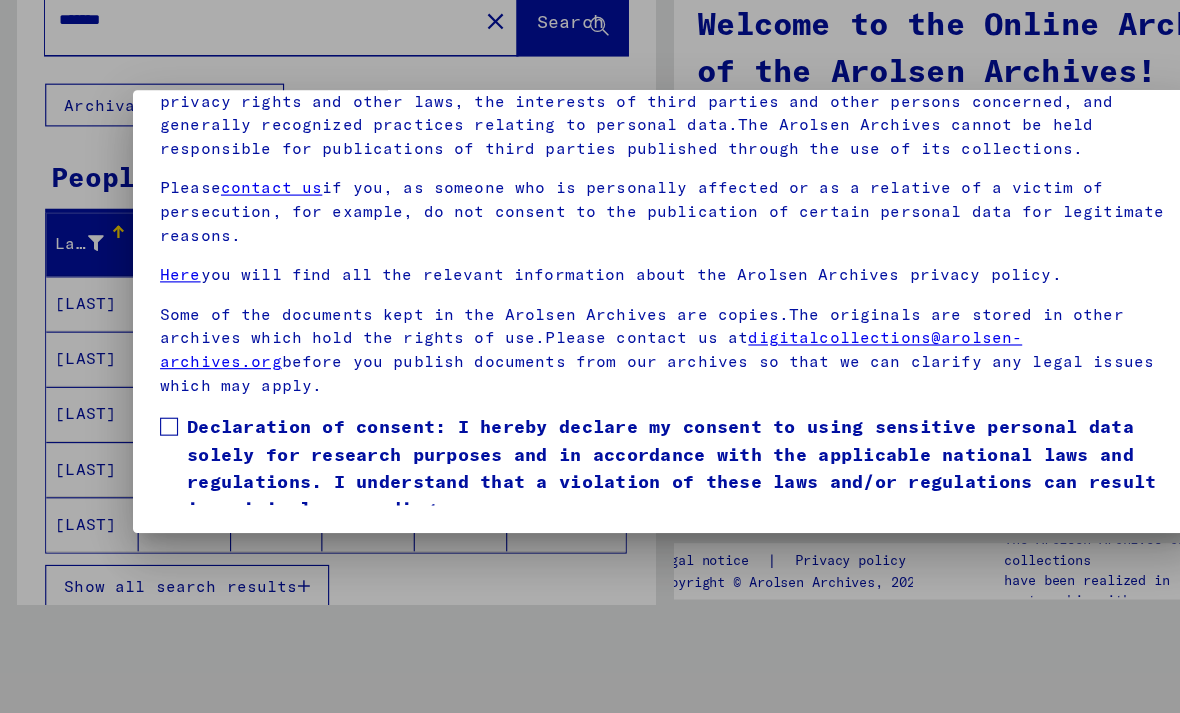 click on "Declaration of consent: I hereby declare my consent to using sensitive personal data solely for research purposes and in accordance with the applicable national laws and regulations. I understand that a violation of these laws and/or regulations can result in criminal proceedings." at bounding box center [590, 495] 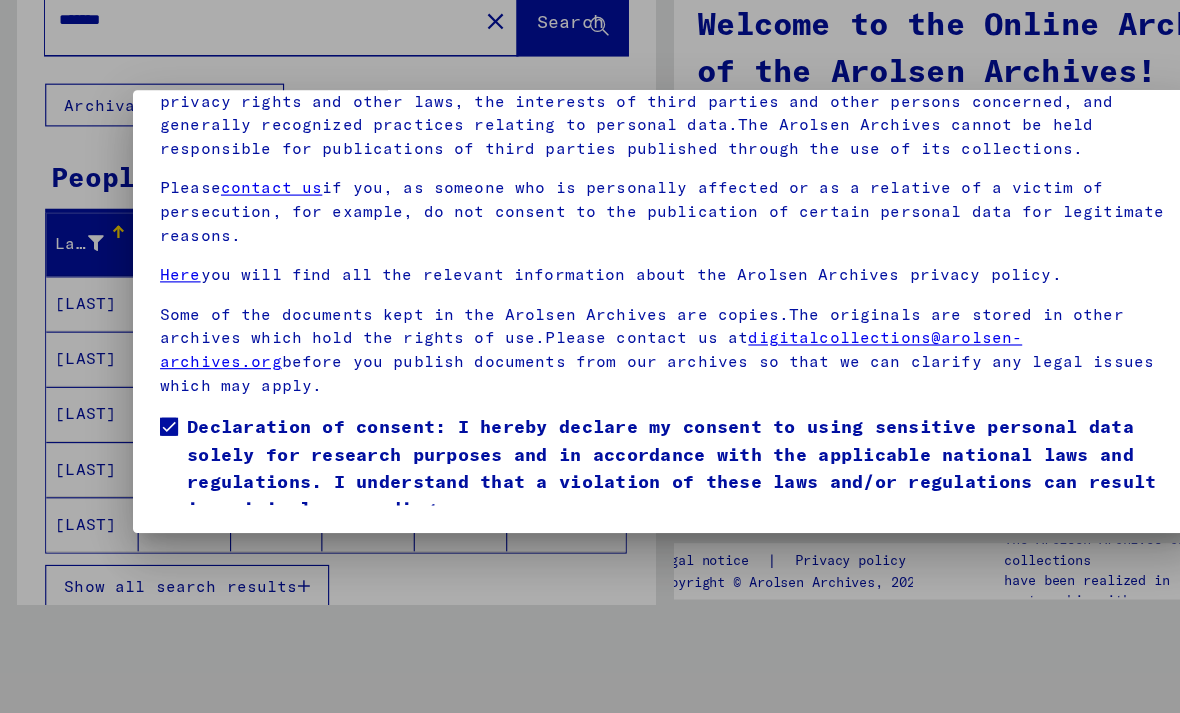 click on "I agree" at bounding box center (190, 572) 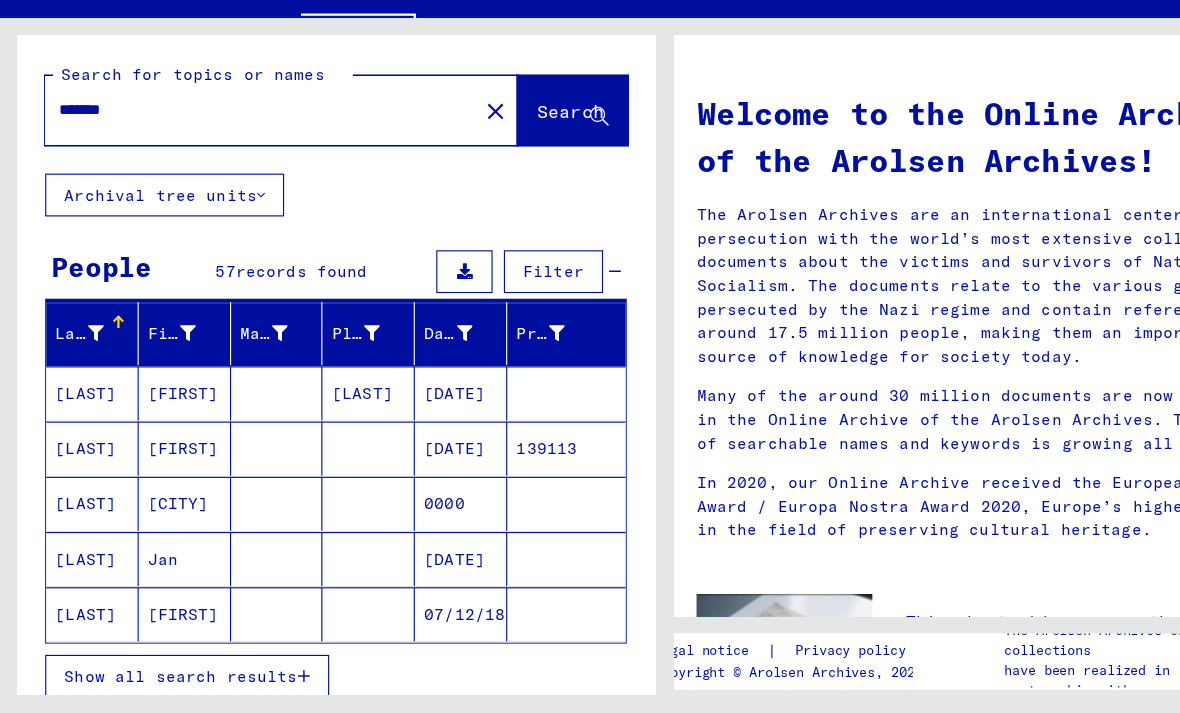click on "*******" at bounding box center (225, 177) 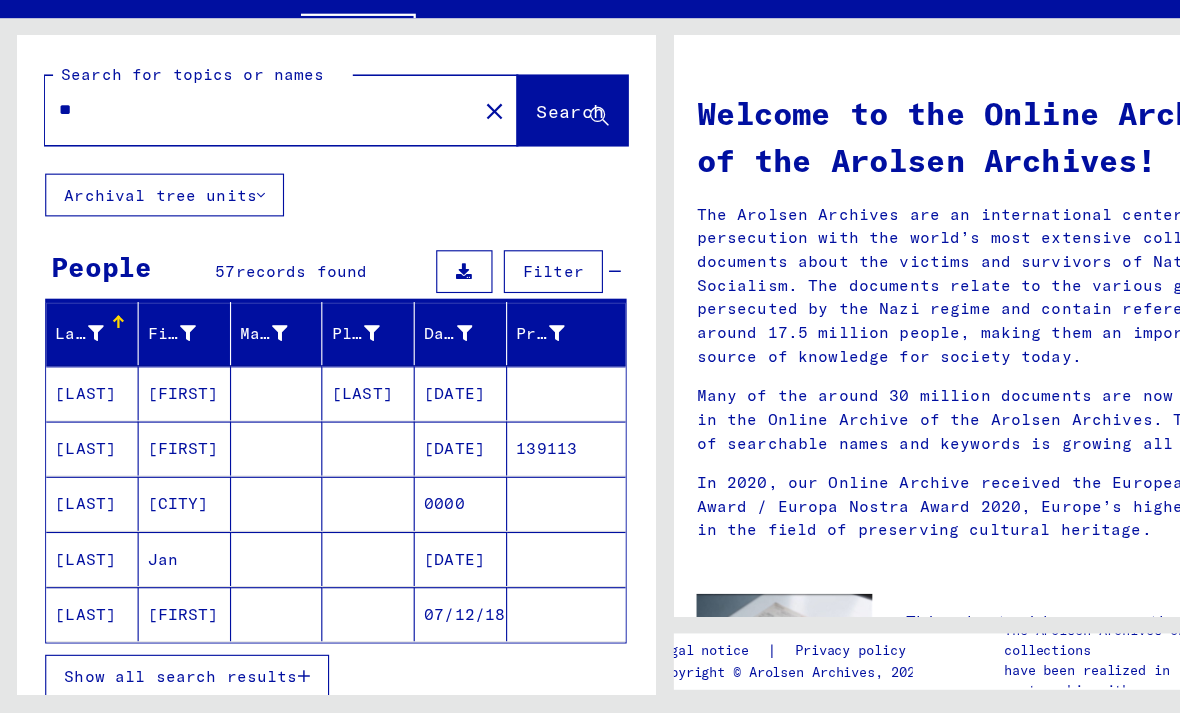 type on "*" 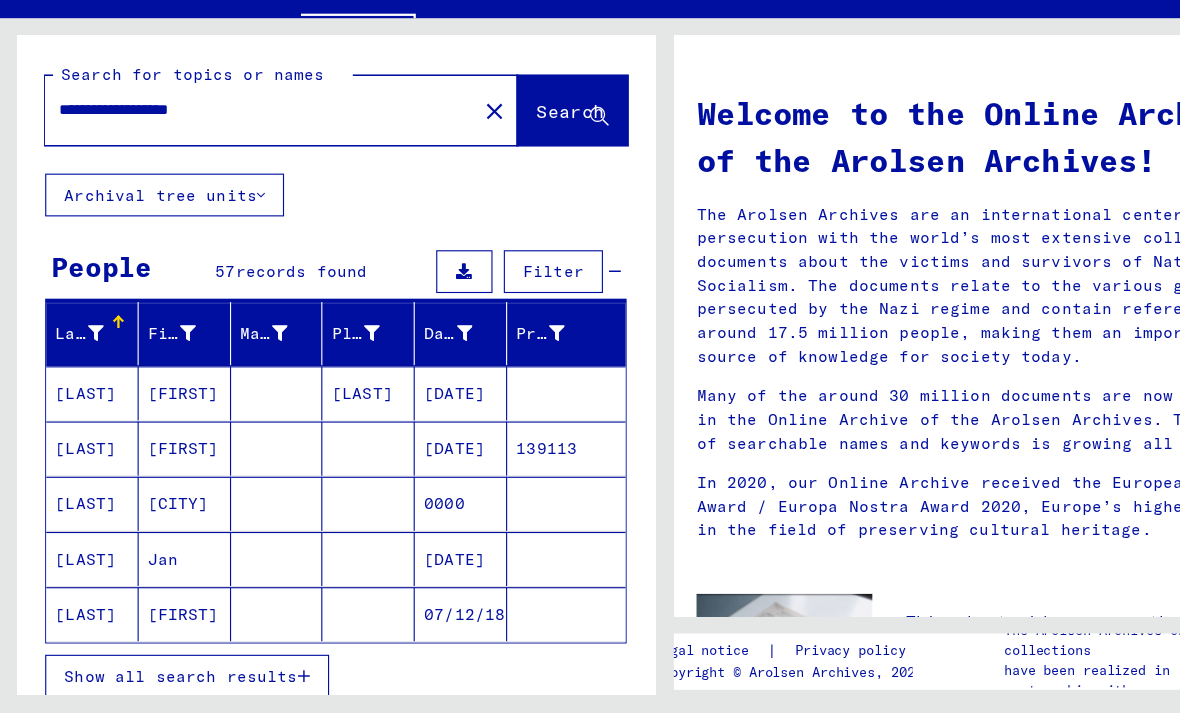 type on "**********" 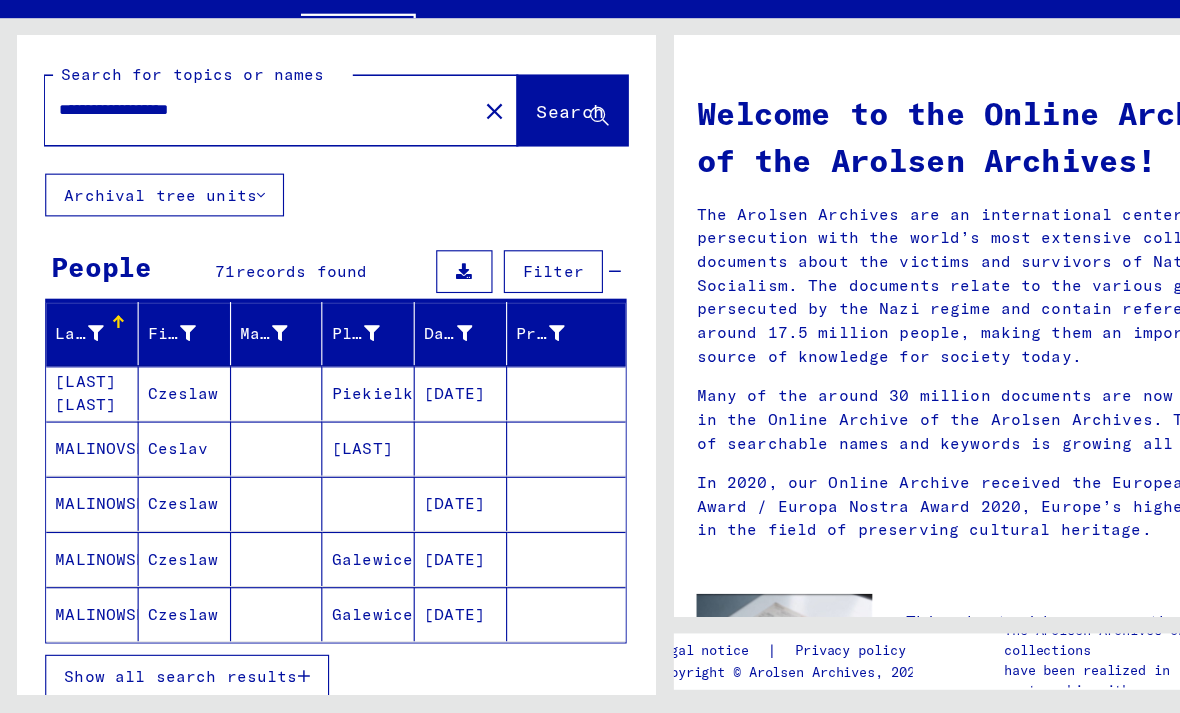 scroll, scrollTop: 0, scrollLeft: 0, axis: both 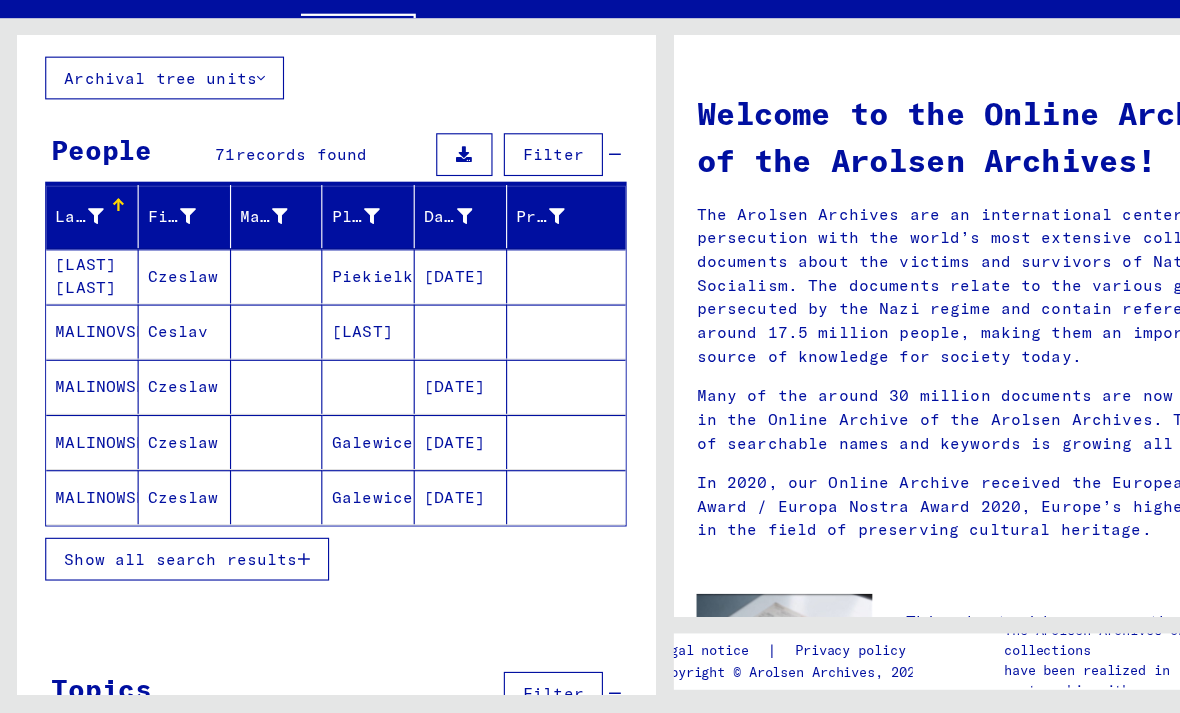 click on "**********" 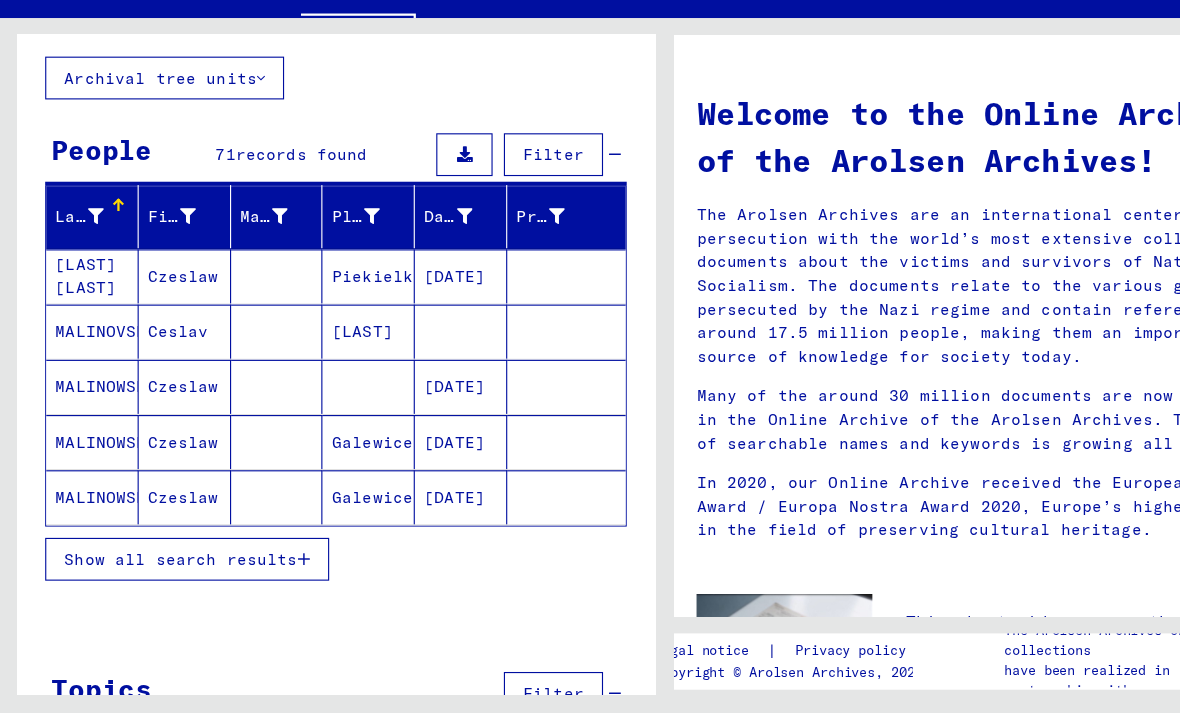 click on "Show all search results" at bounding box center [160, 576] 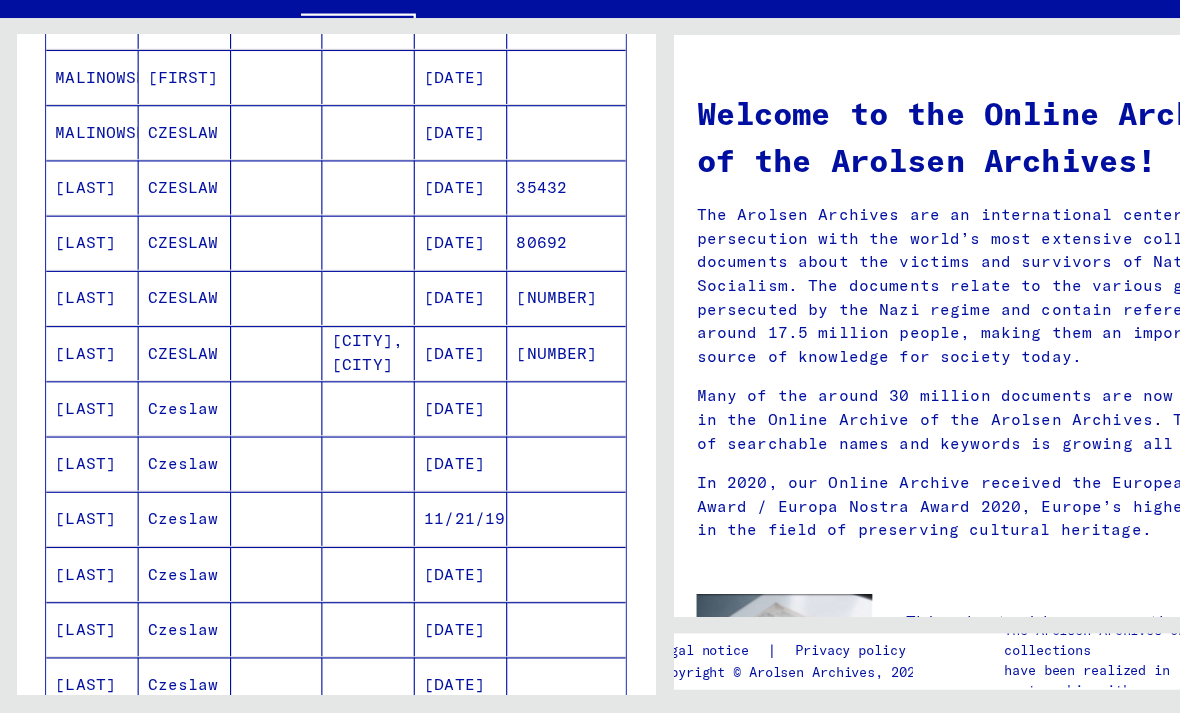 scroll, scrollTop: 592, scrollLeft: 0, axis: vertical 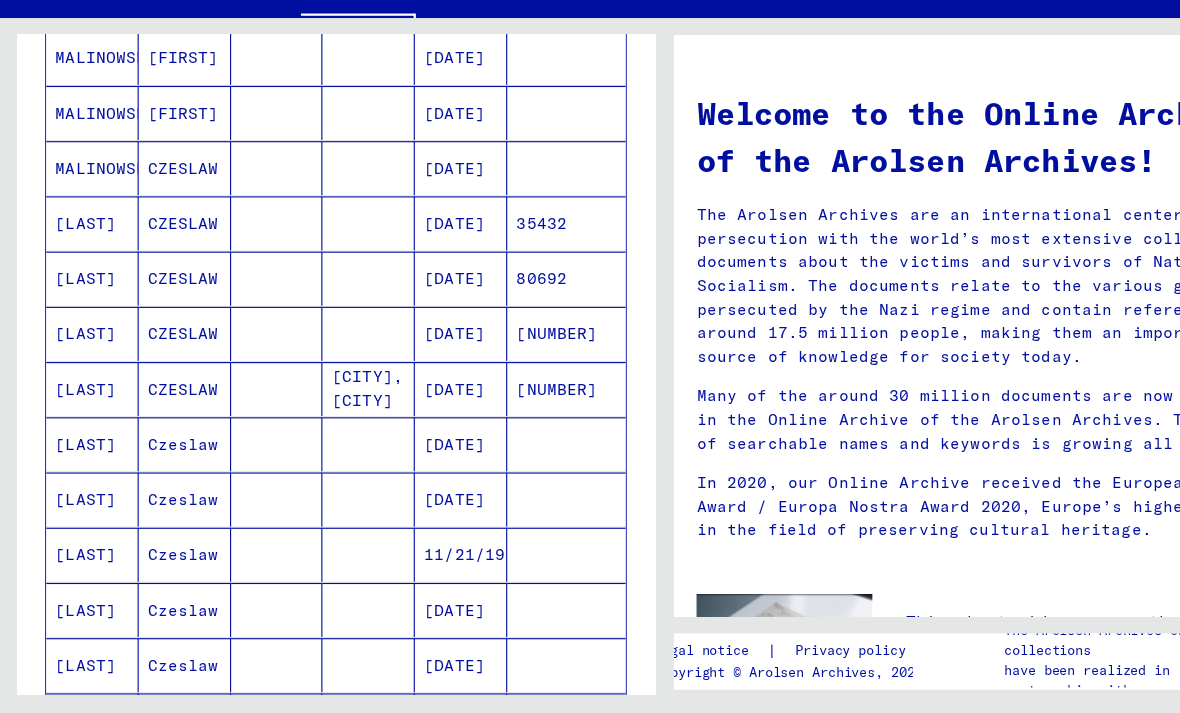 click on "[NUMBER]" at bounding box center (502, 474) 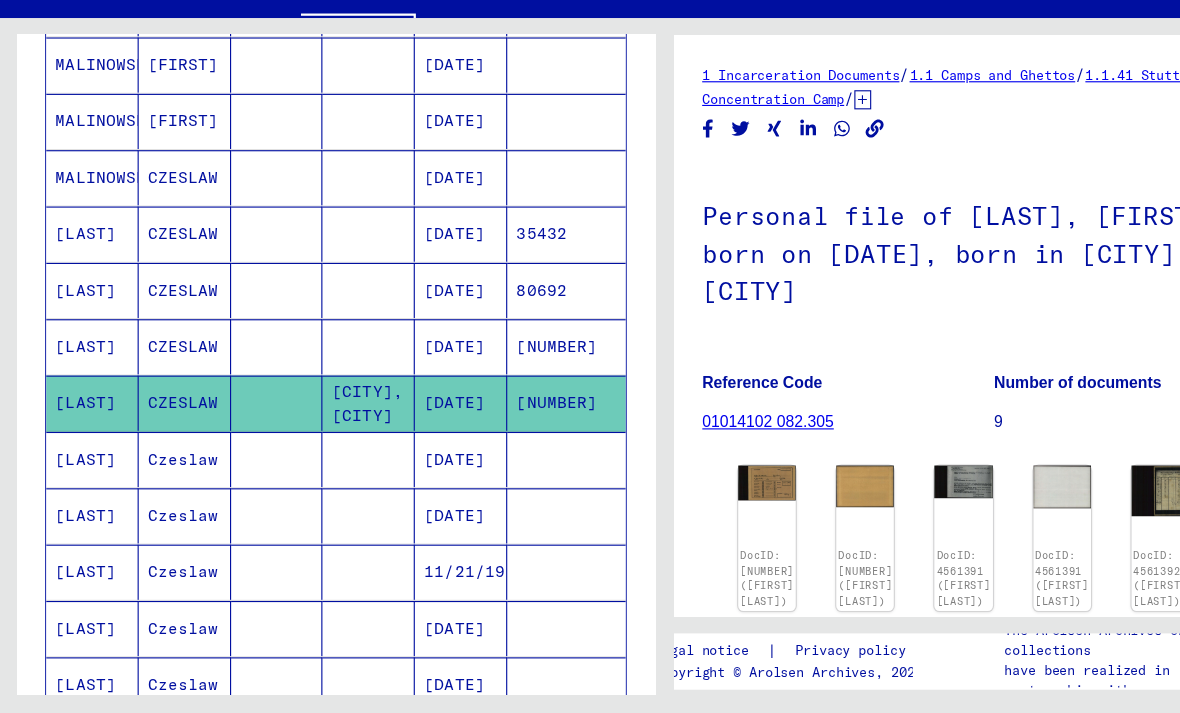 scroll, scrollTop: 0, scrollLeft: 0, axis: both 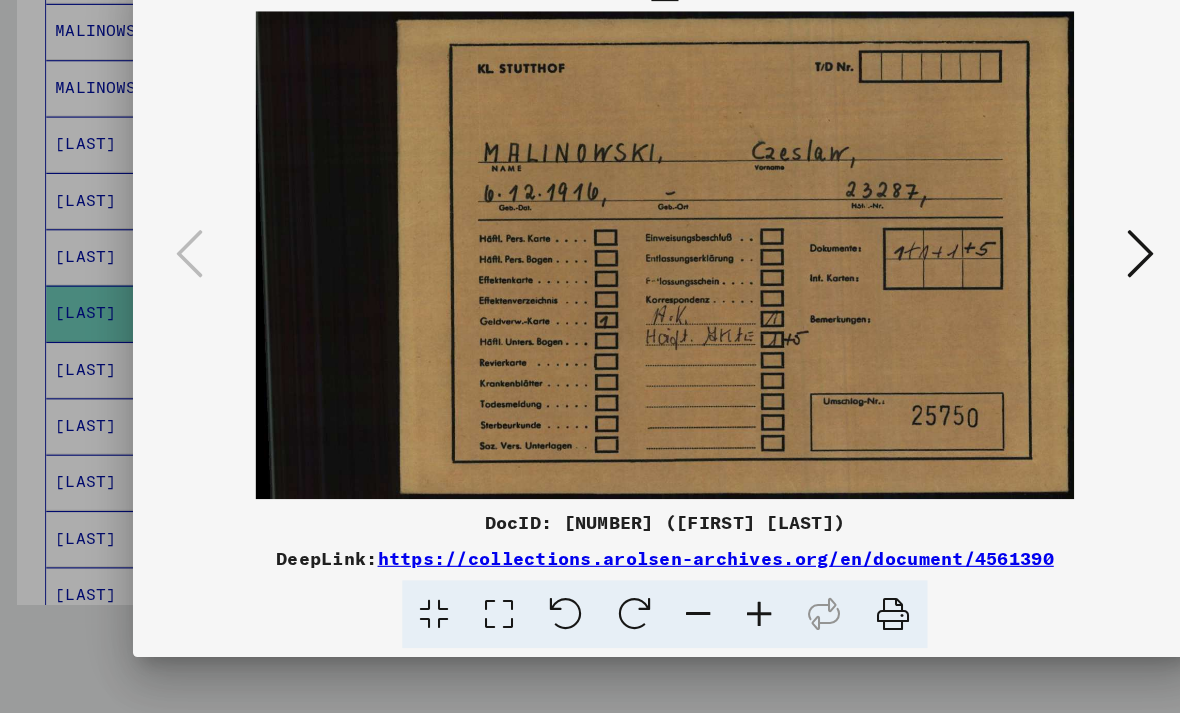 click at bounding box center [590, 306] 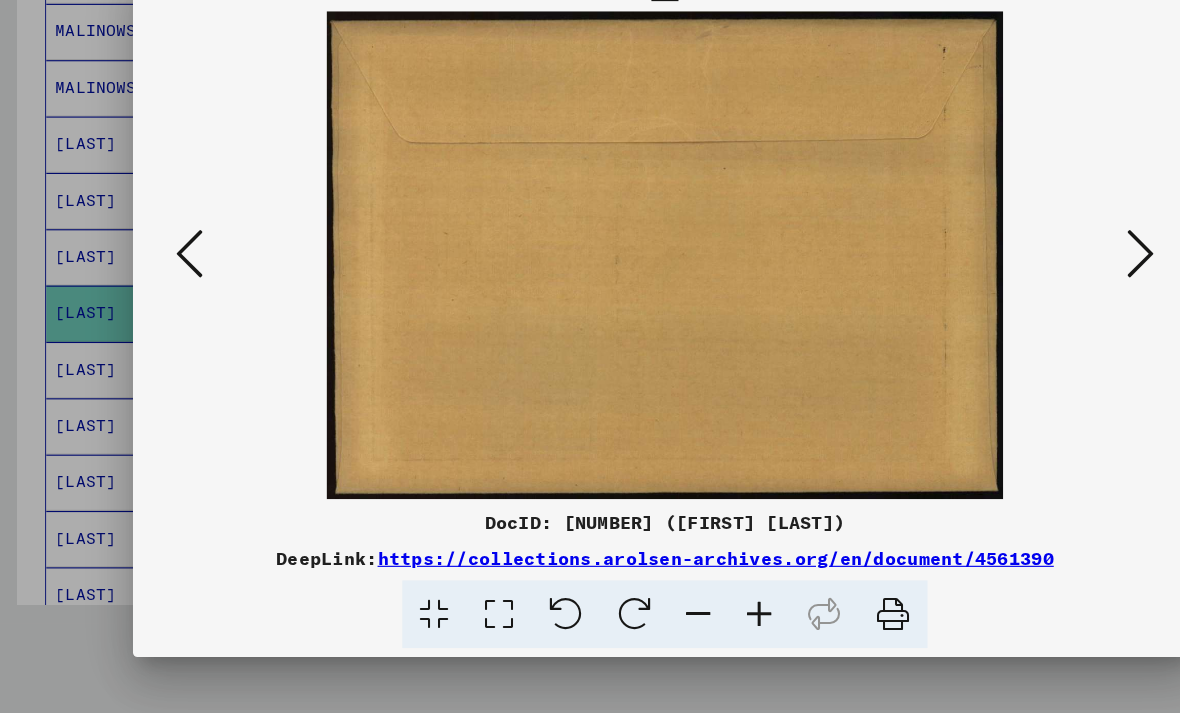 click at bounding box center [1012, 305] 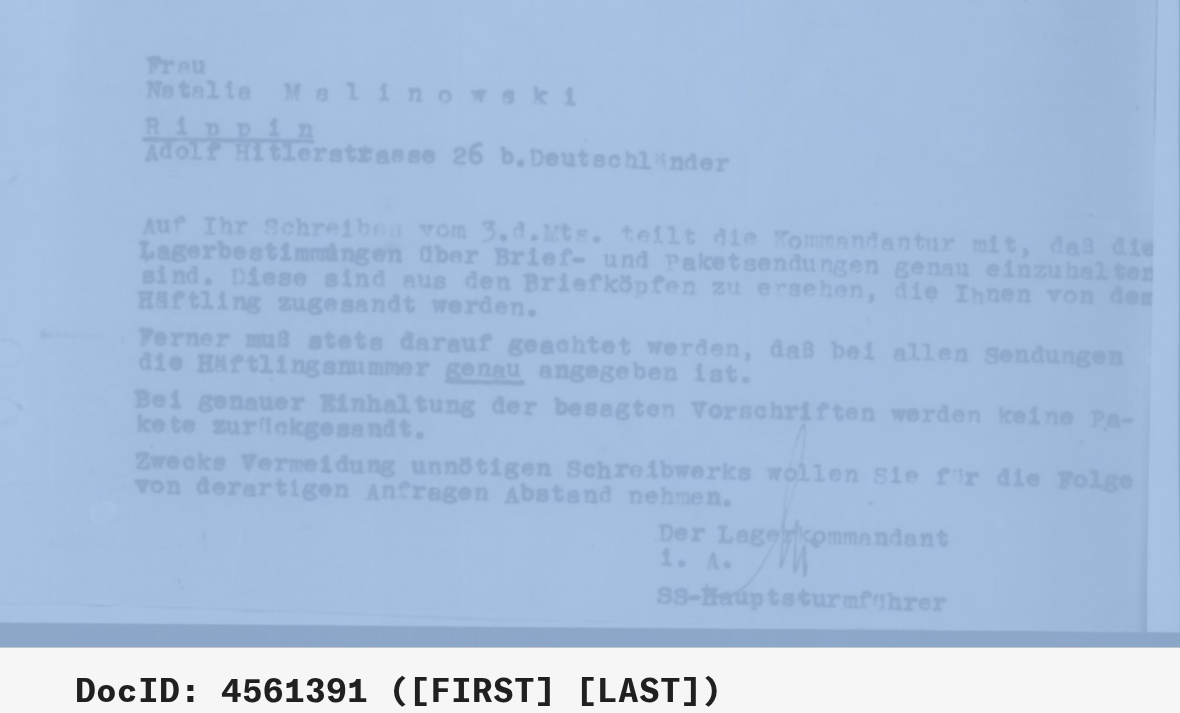 click at bounding box center (590, 306) 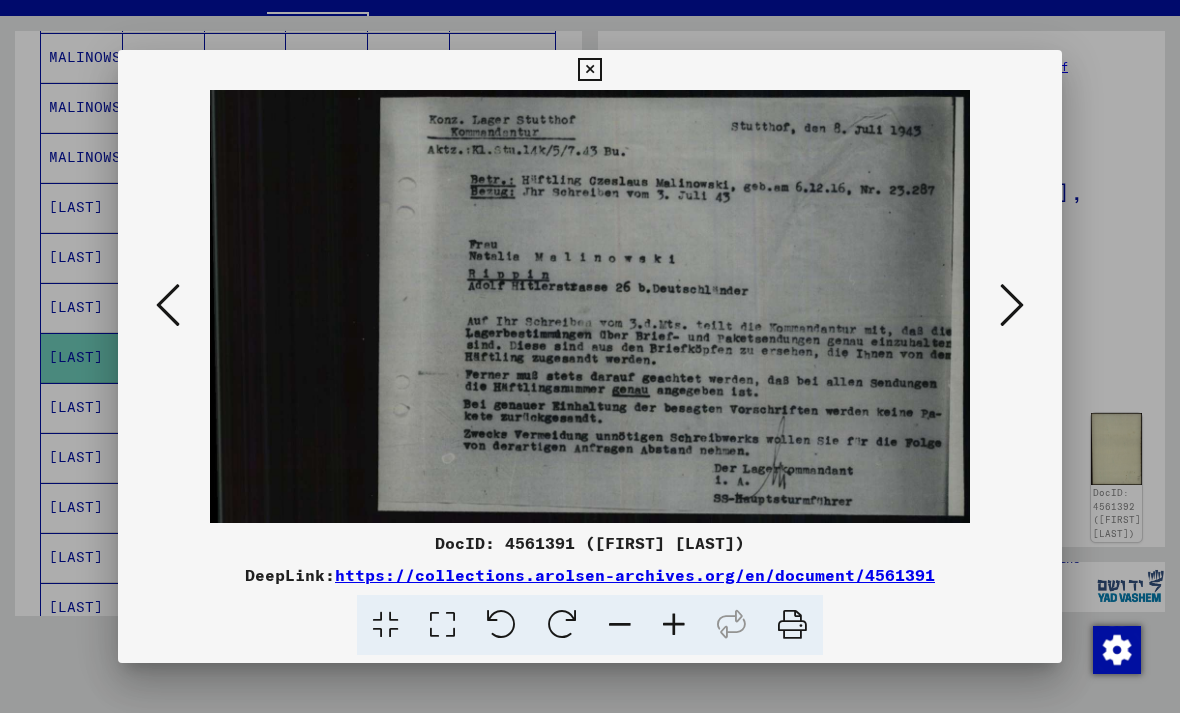click at bounding box center (1012, 305) 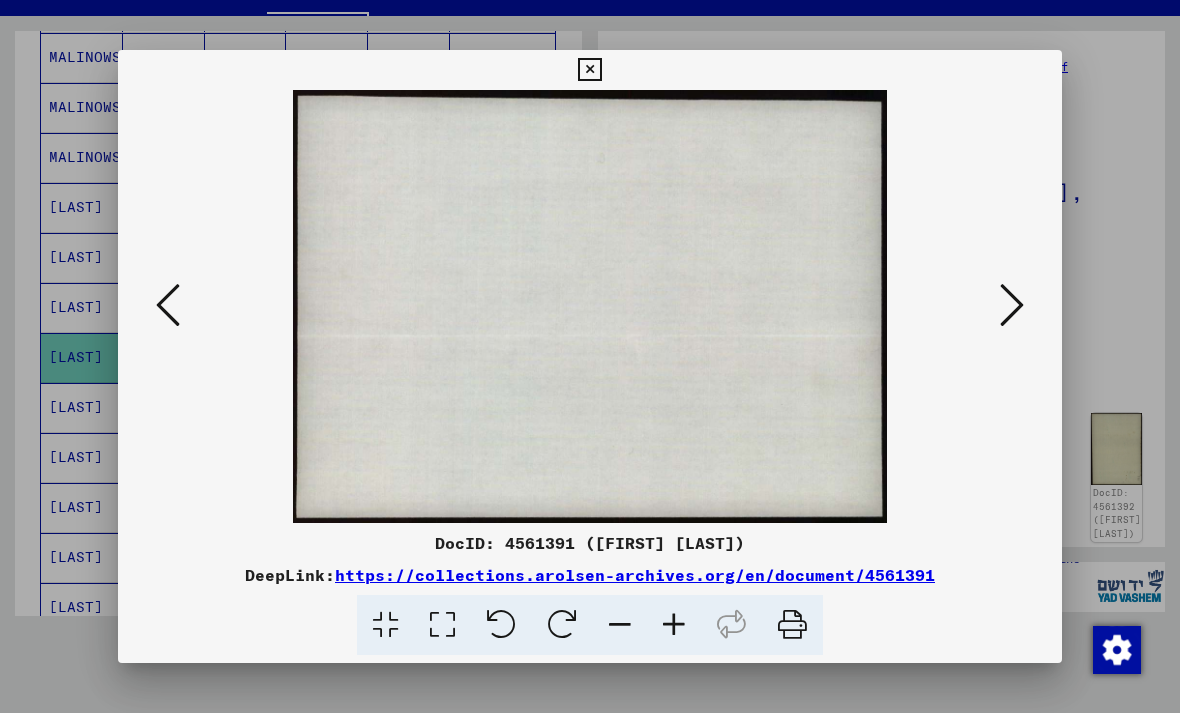 click at bounding box center [1012, 306] 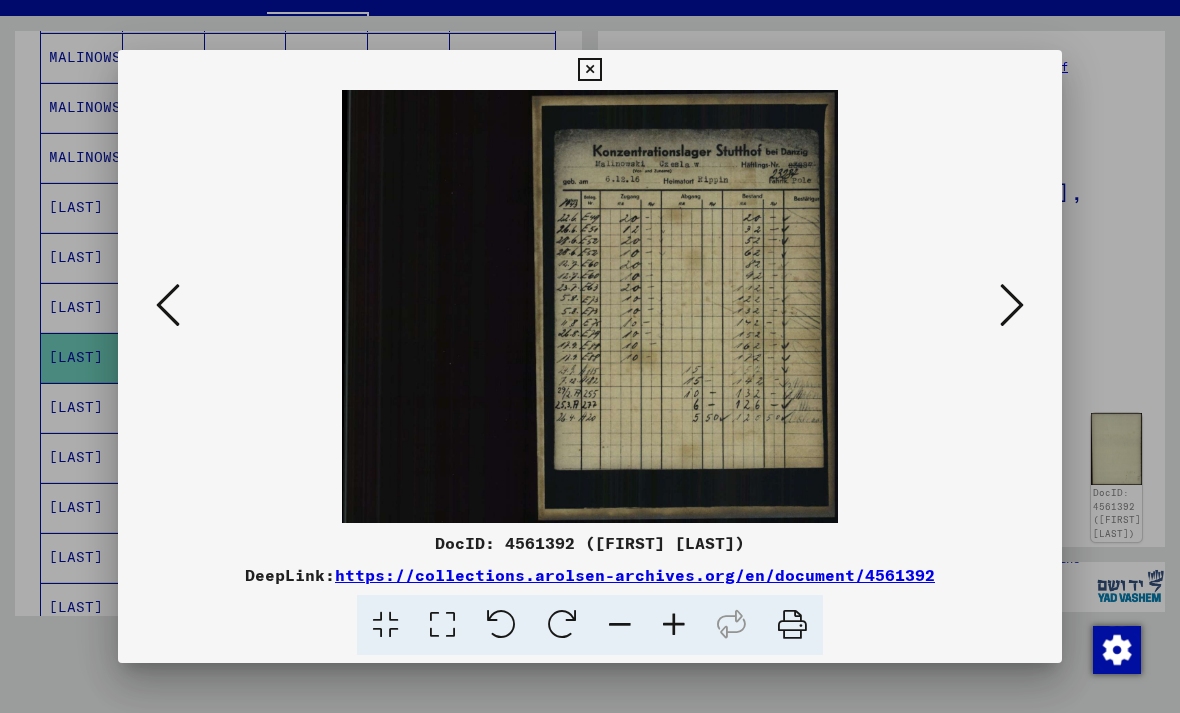 click at bounding box center (1012, 305) 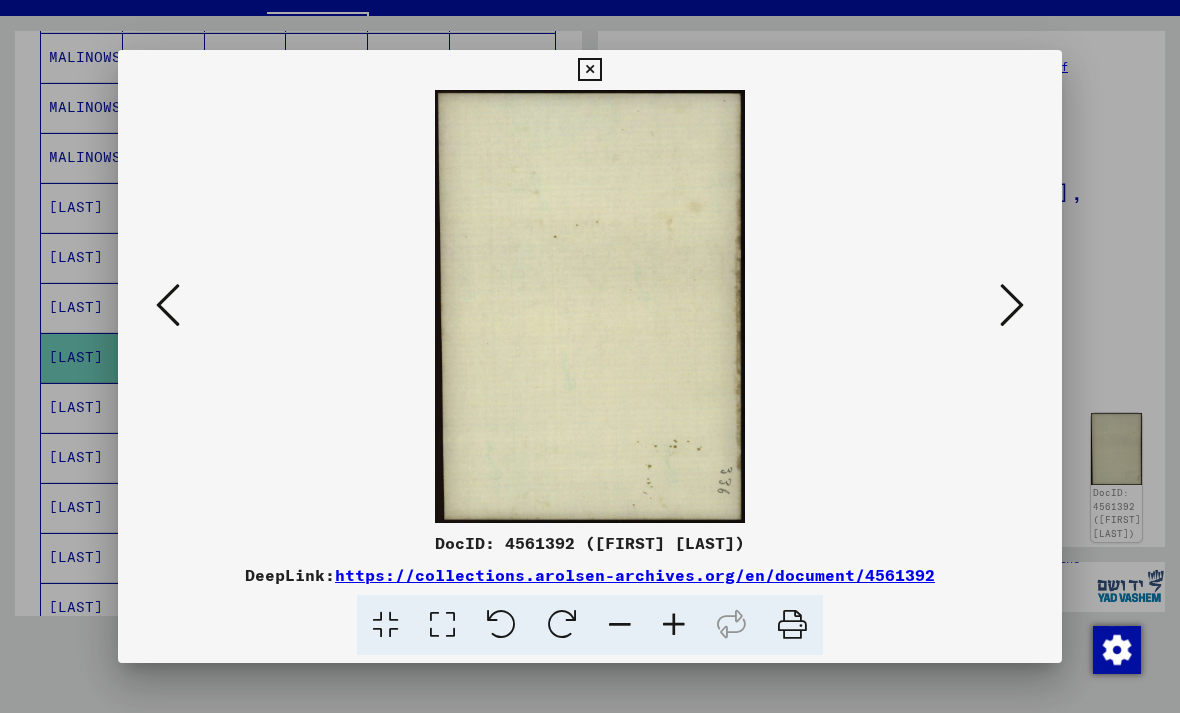 click at bounding box center [1012, 305] 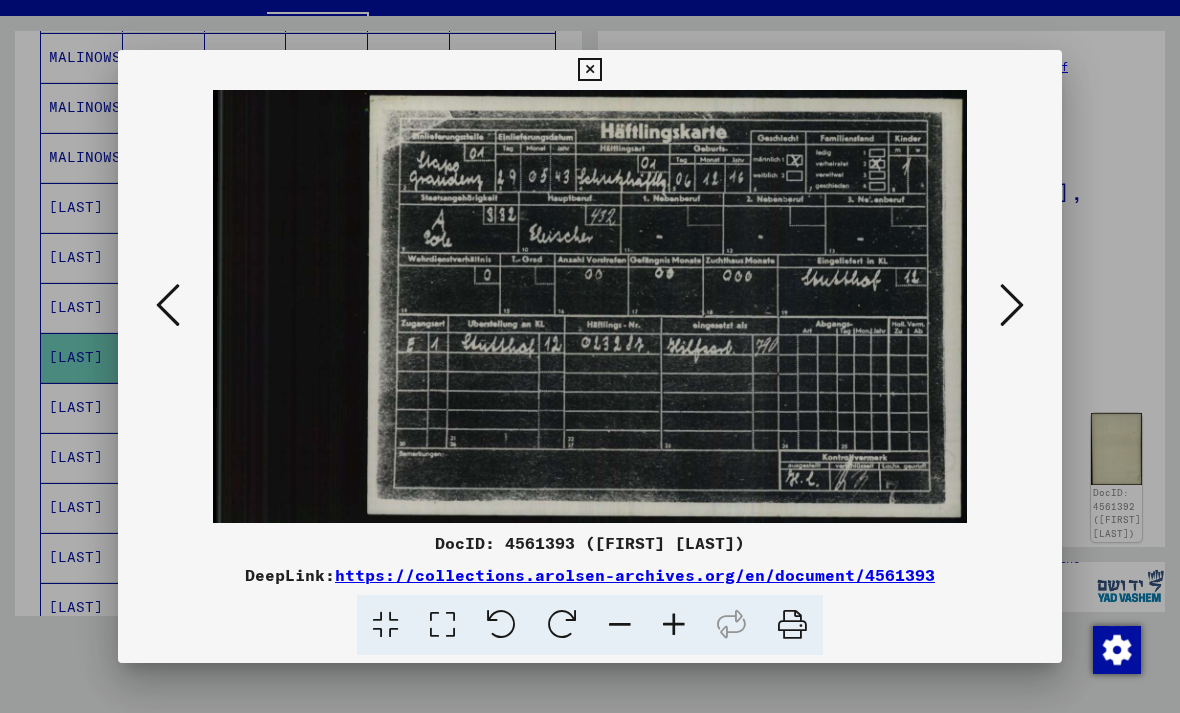 click at bounding box center (1012, 305) 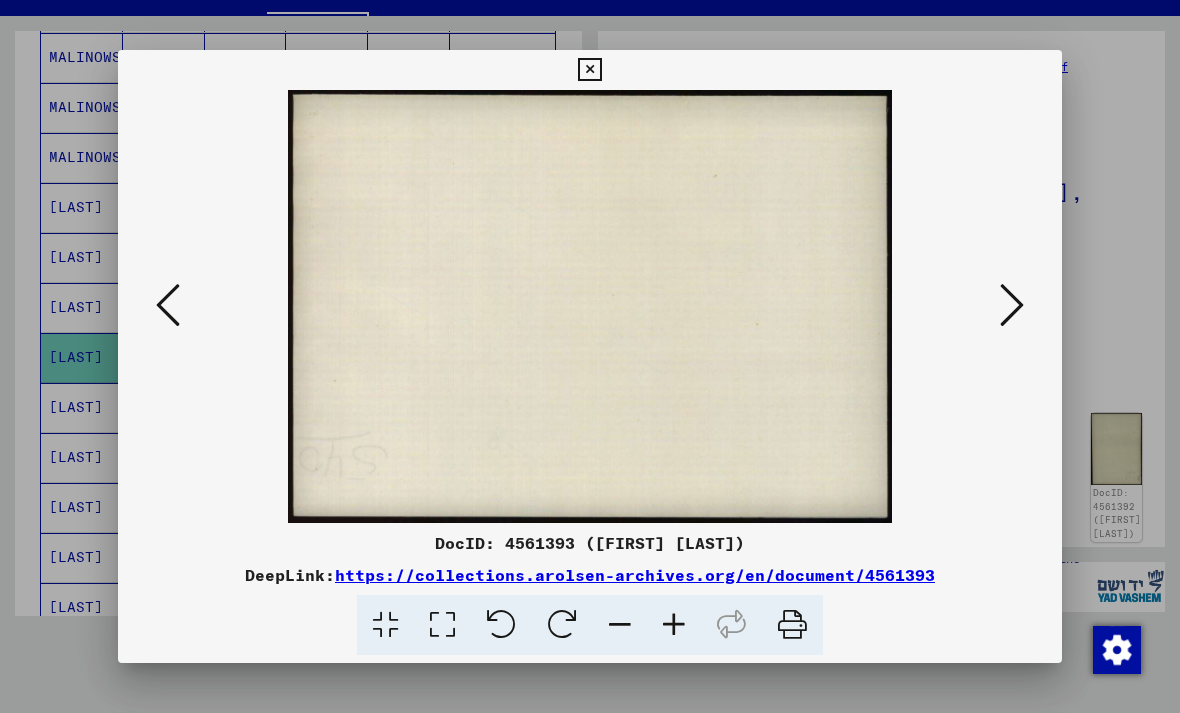 click at bounding box center [1012, 305] 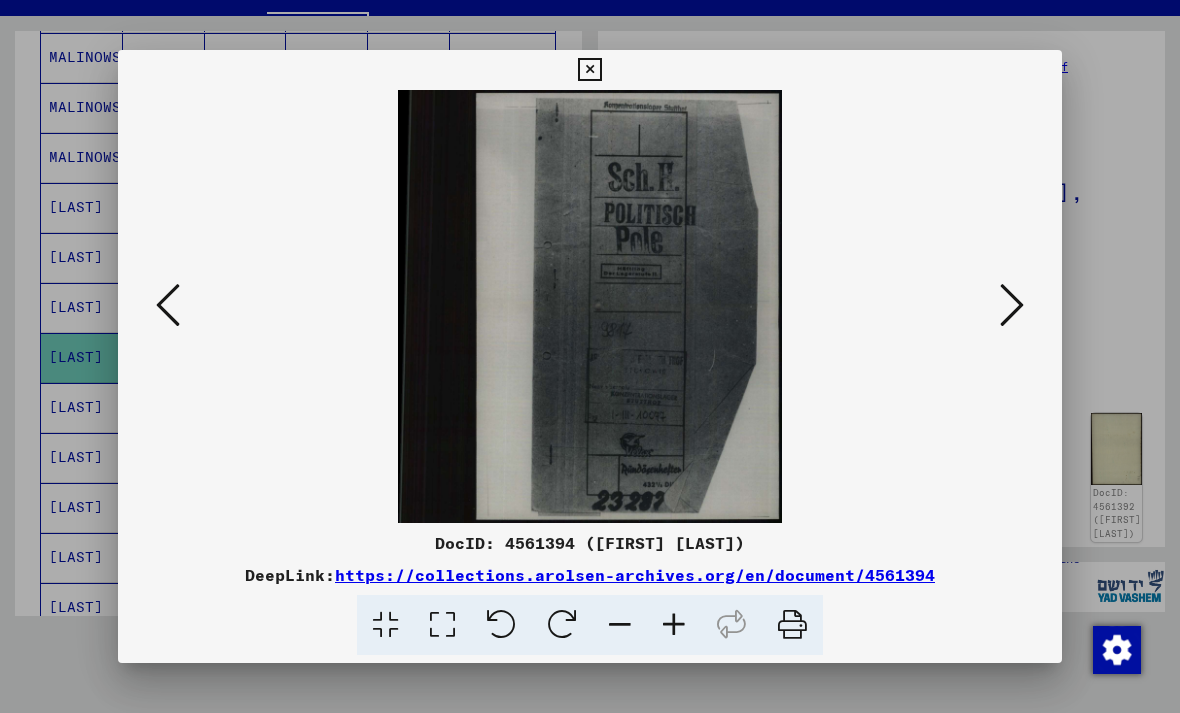 click at bounding box center (1012, 305) 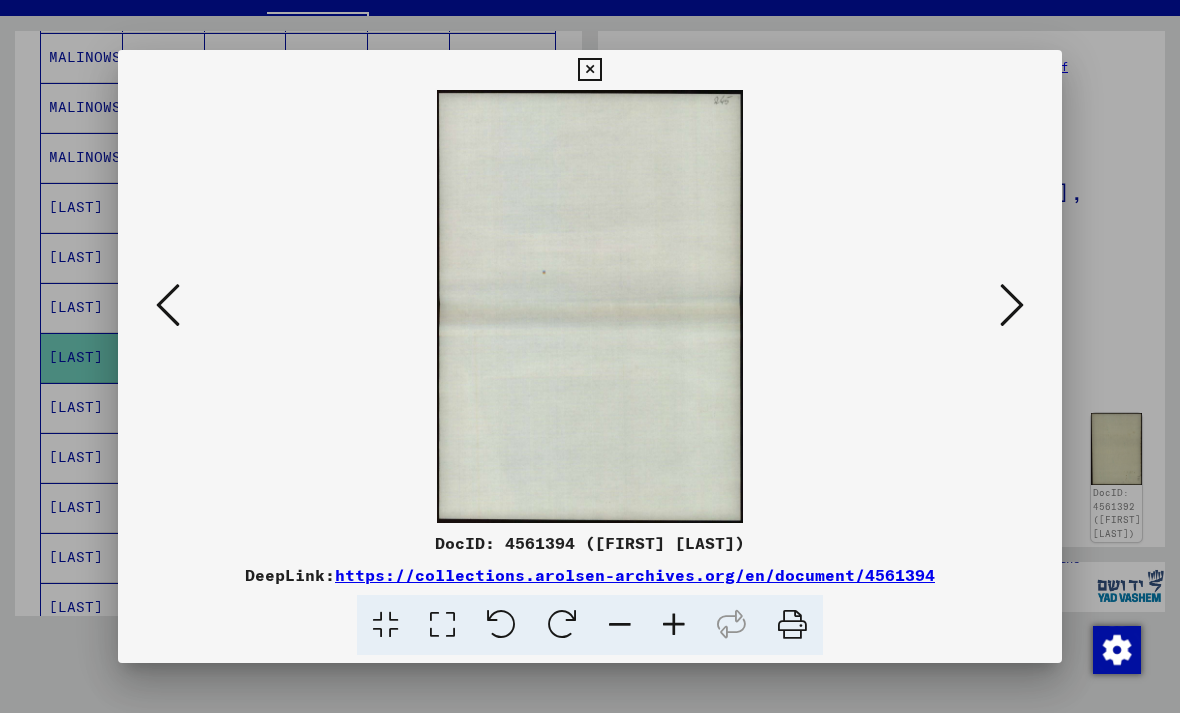 click at bounding box center (1012, 305) 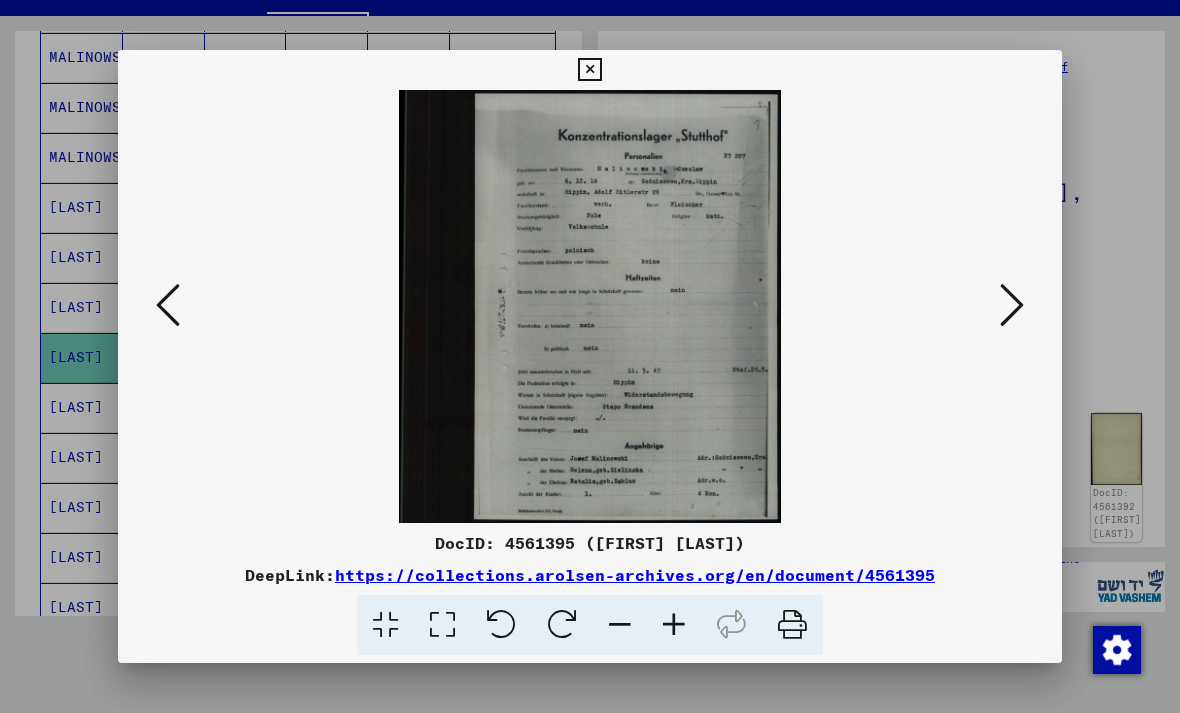 click at bounding box center (1012, 305) 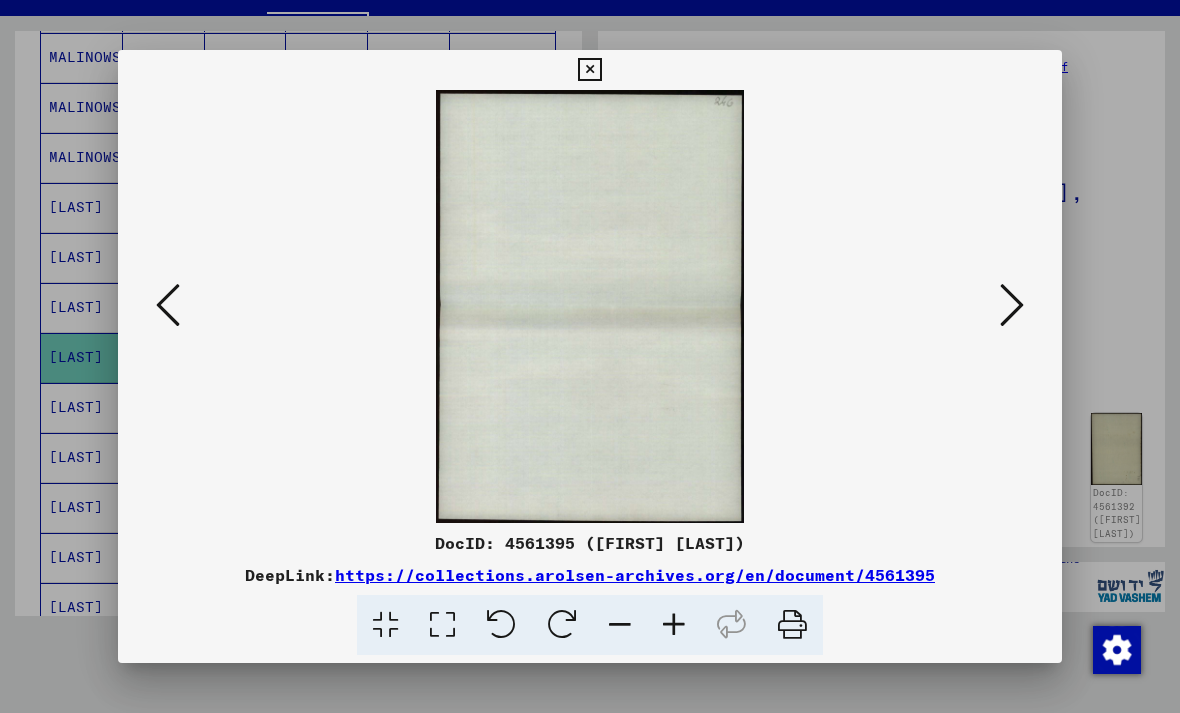 click at bounding box center [1012, 305] 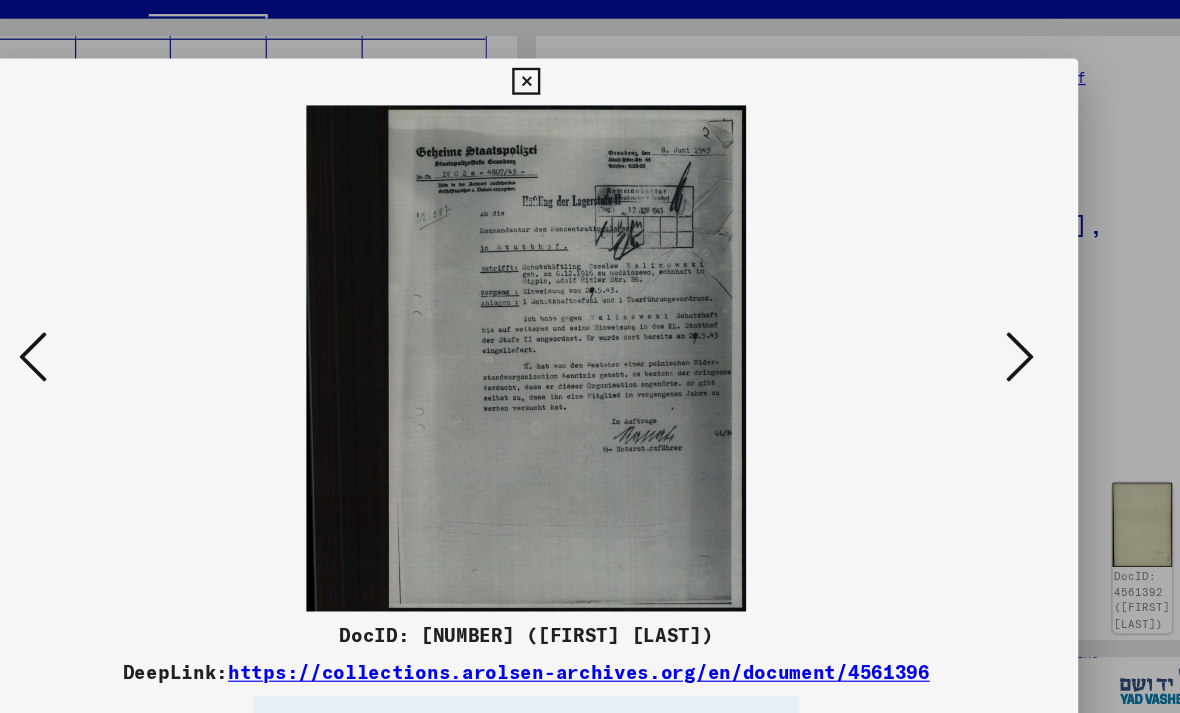 click at bounding box center [1012, 305] 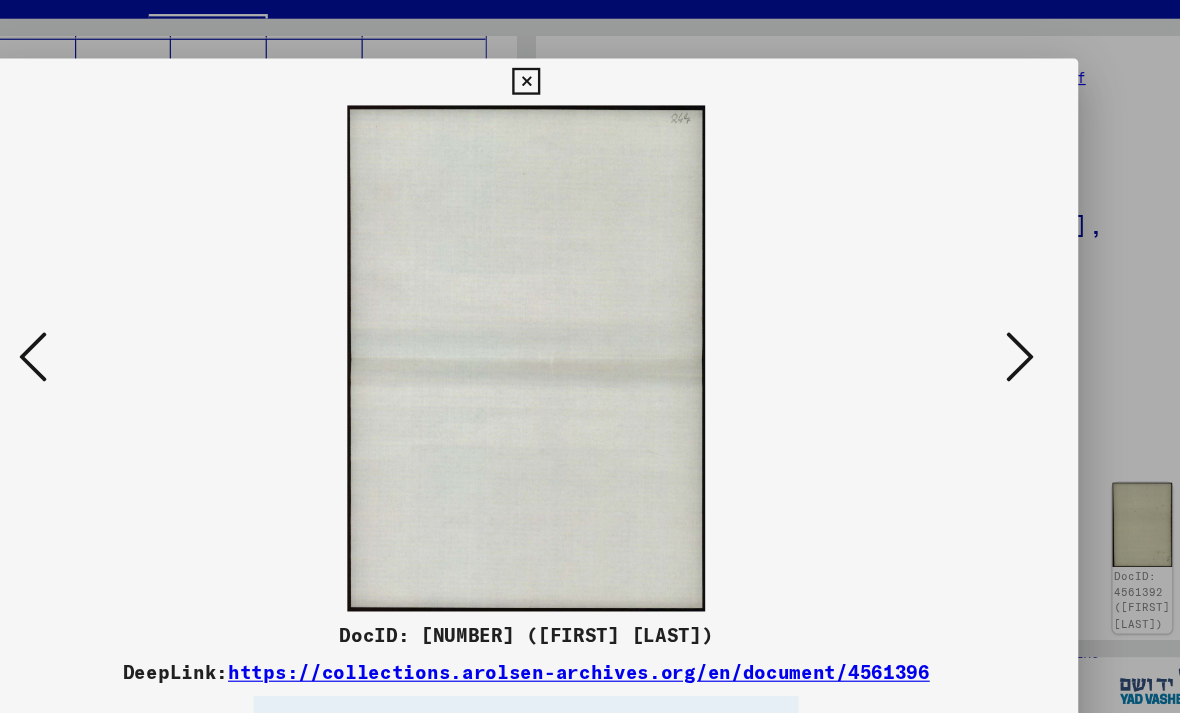 click at bounding box center [1012, 305] 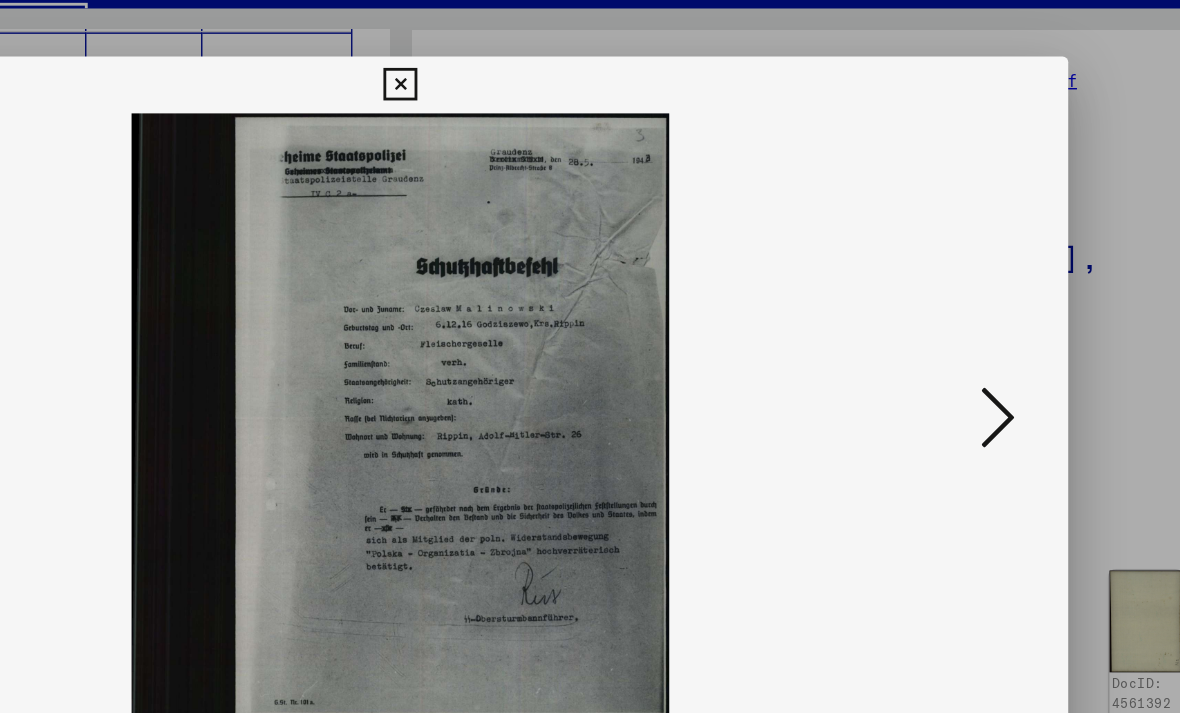 click at bounding box center [1012, 305] 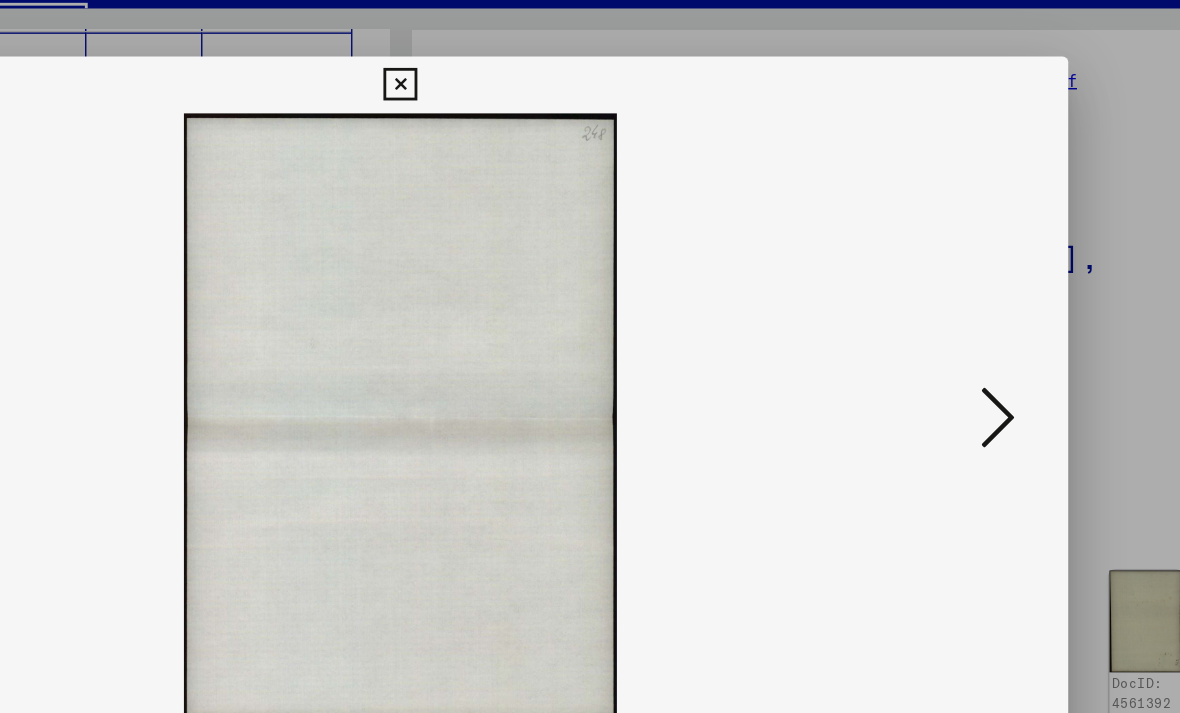 click at bounding box center [1012, 305] 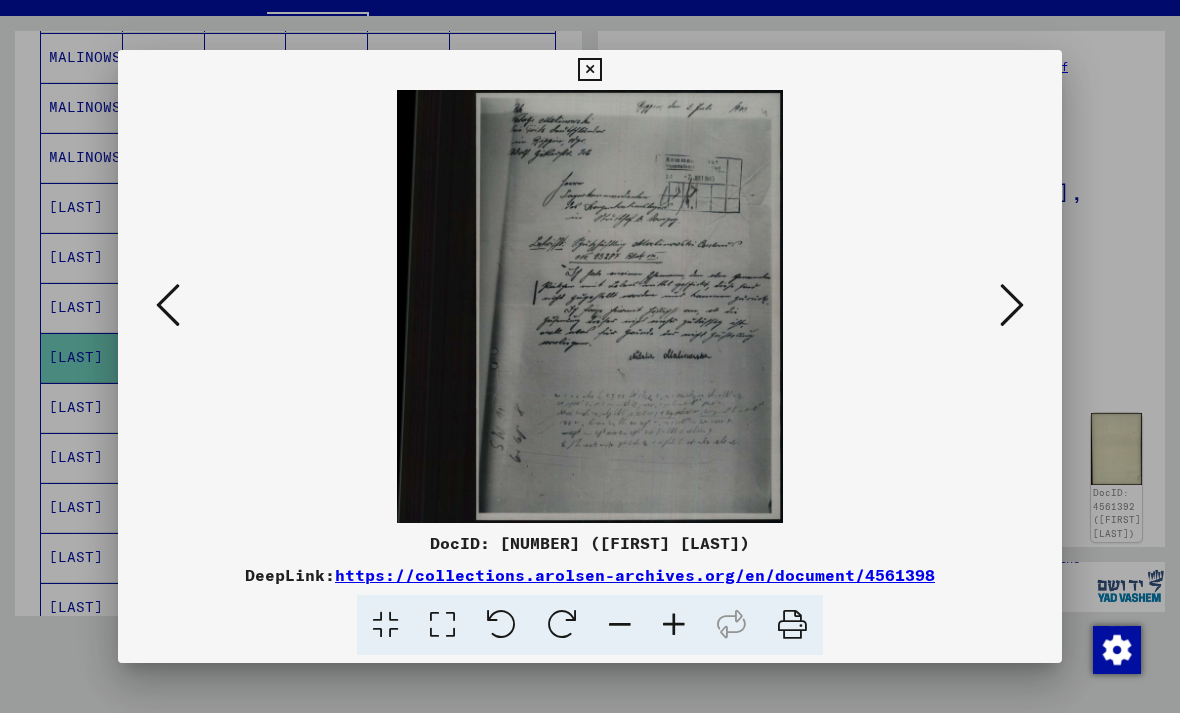 click at bounding box center (1012, 305) 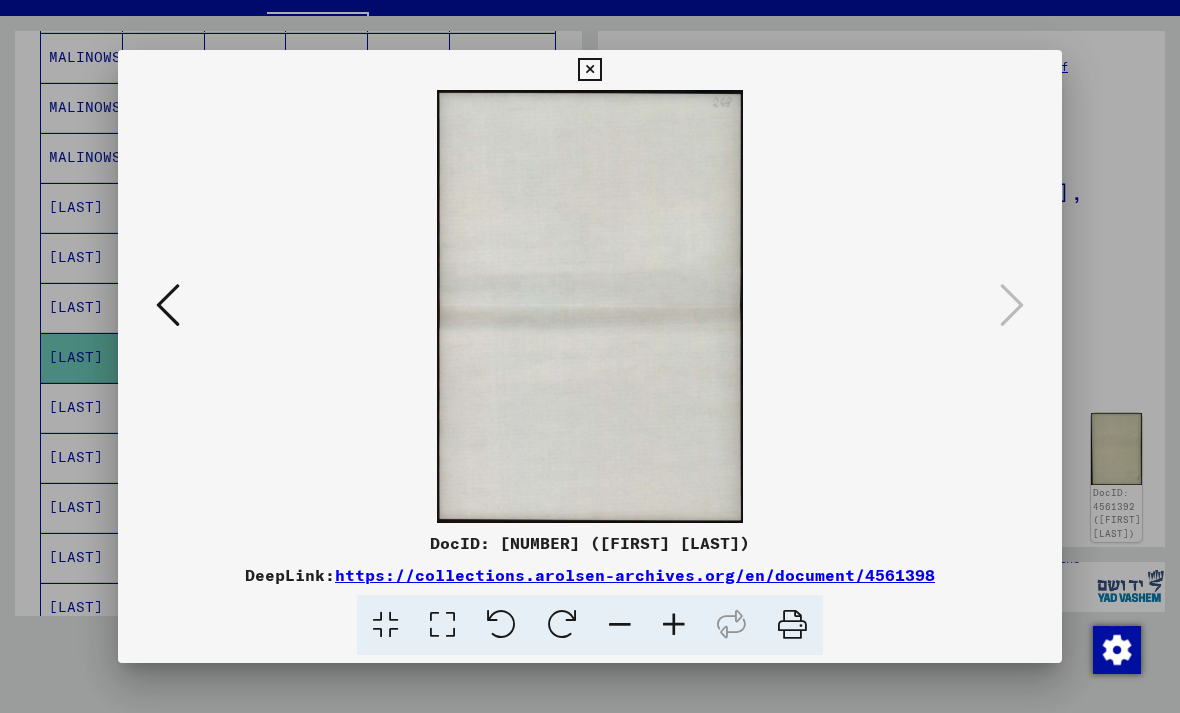 click at bounding box center (590, 306) 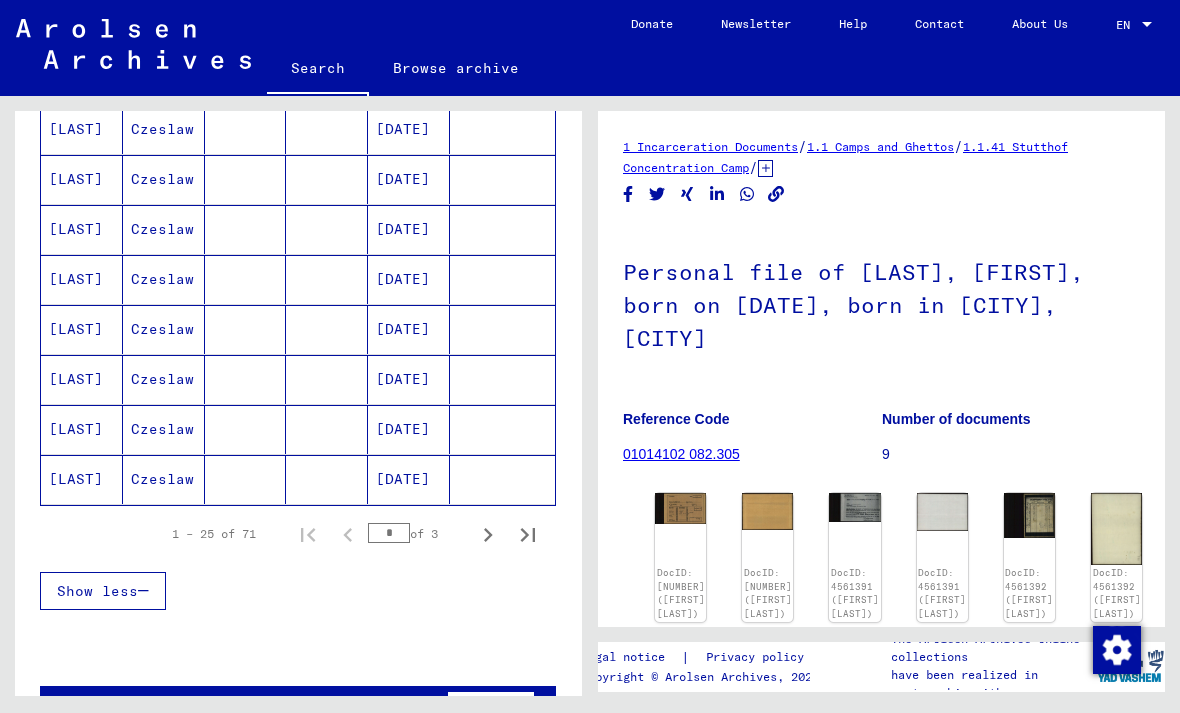 scroll, scrollTop: 1149, scrollLeft: 0, axis: vertical 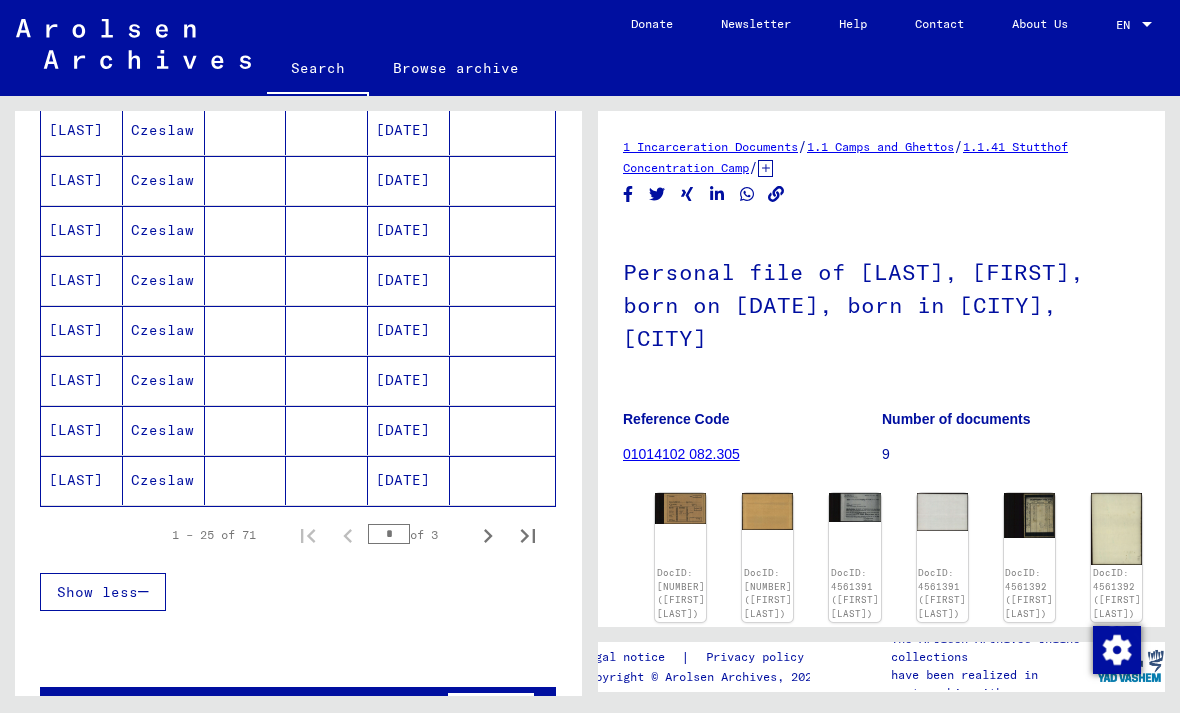 click 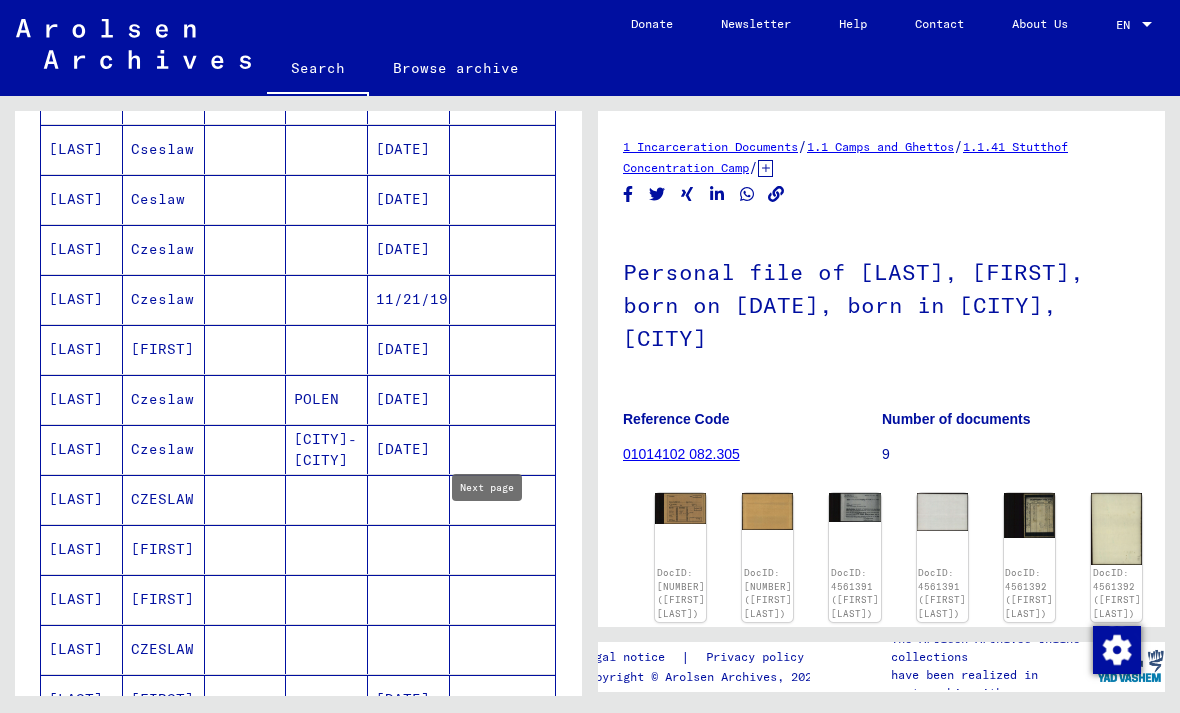 scroll, scrollTop: 379, scrollLeft: 0, axis: vertical 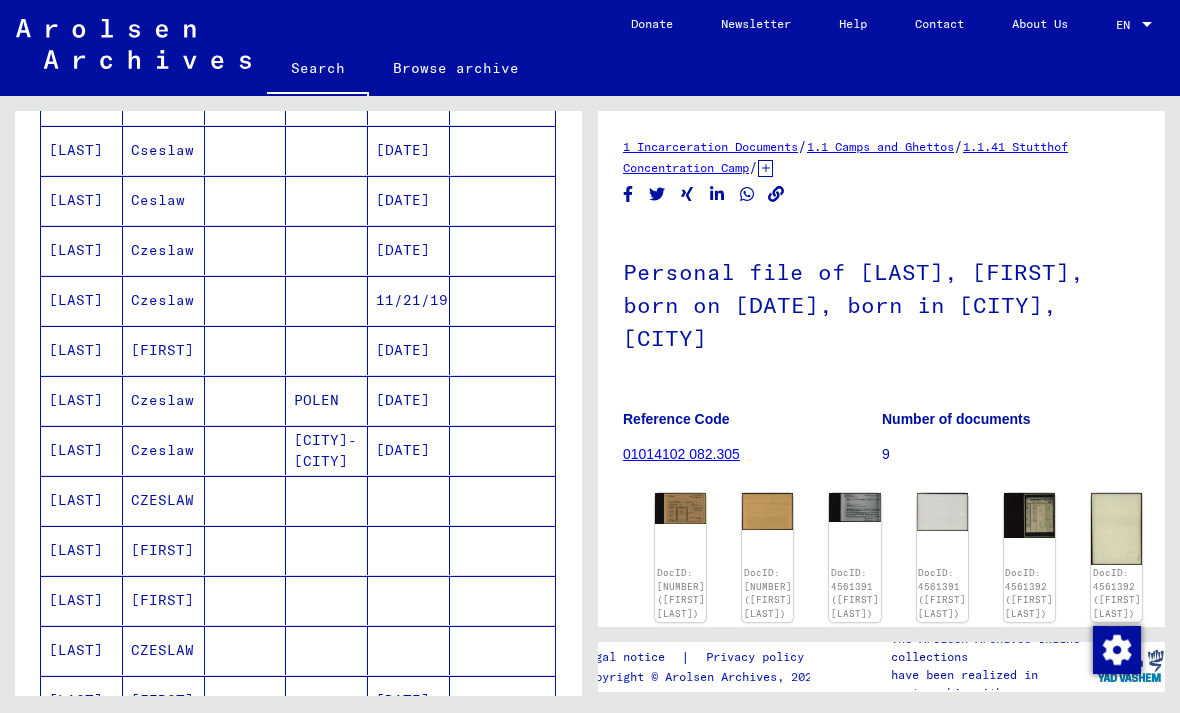 click at bounding box center [409, 550] 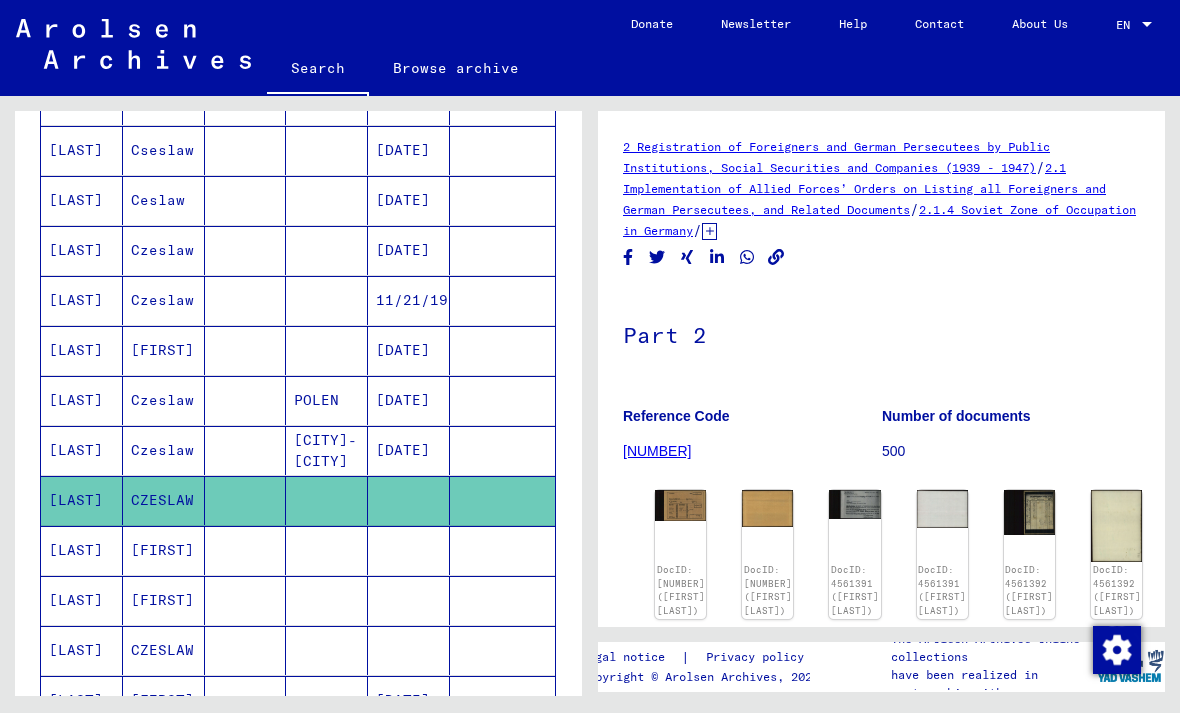 scroll, scrollTop: 0, scrollLeft: 0, axis: both 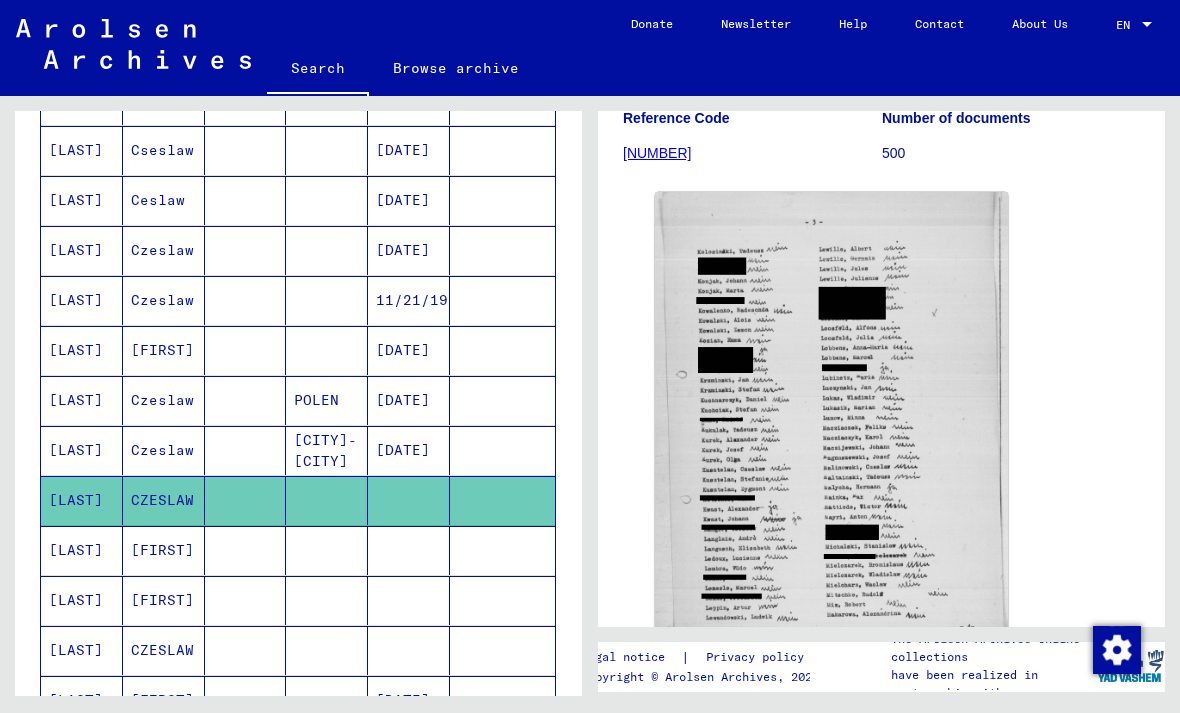 click at bounding box center [409, 600] 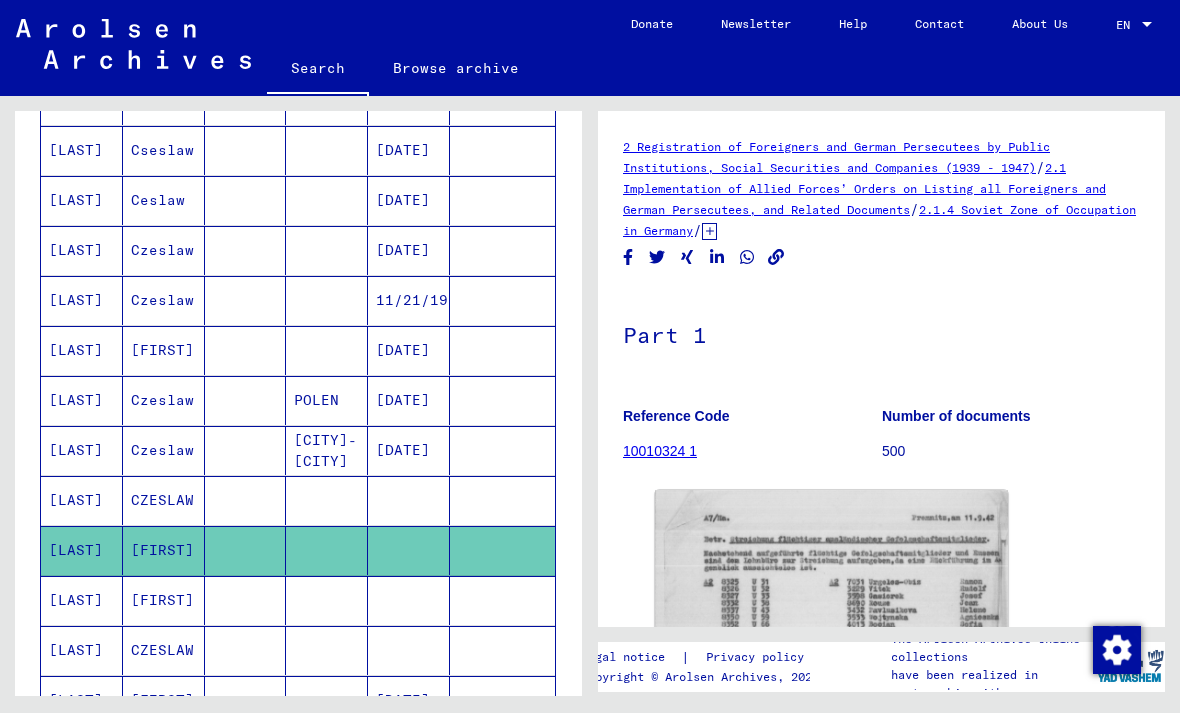 scroll, scrollTop: 0, scrollLeft: 0, axis: both 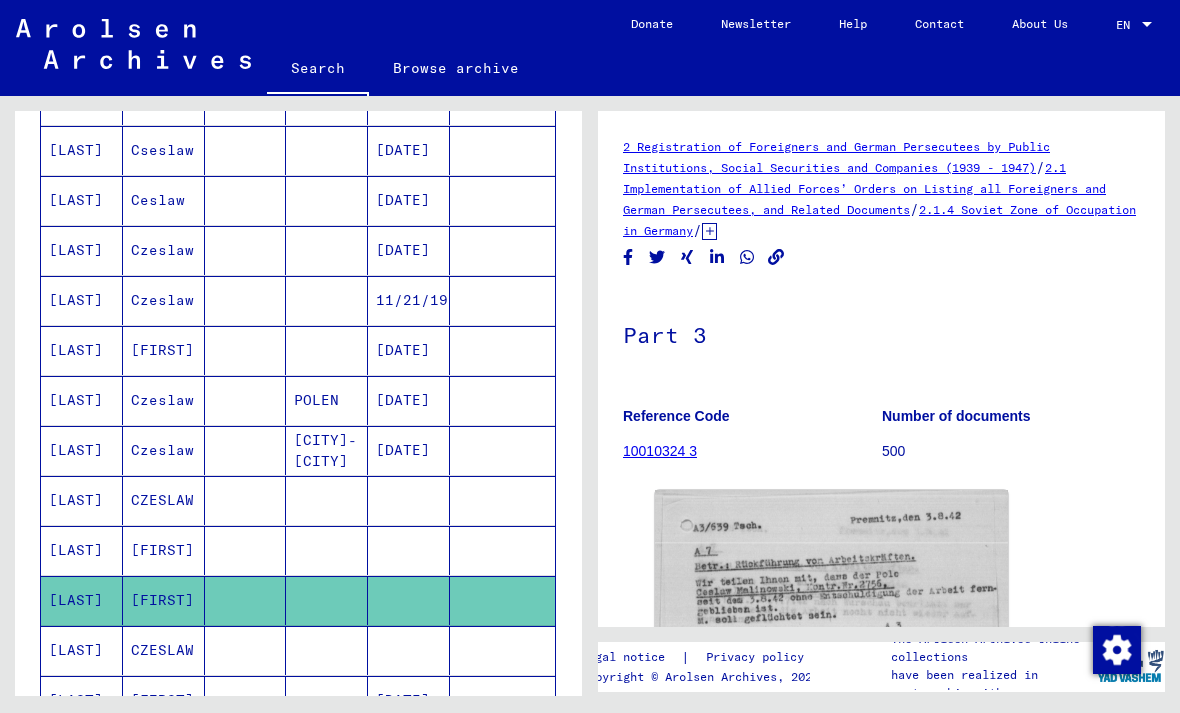 click at bounding box center (502, 700) 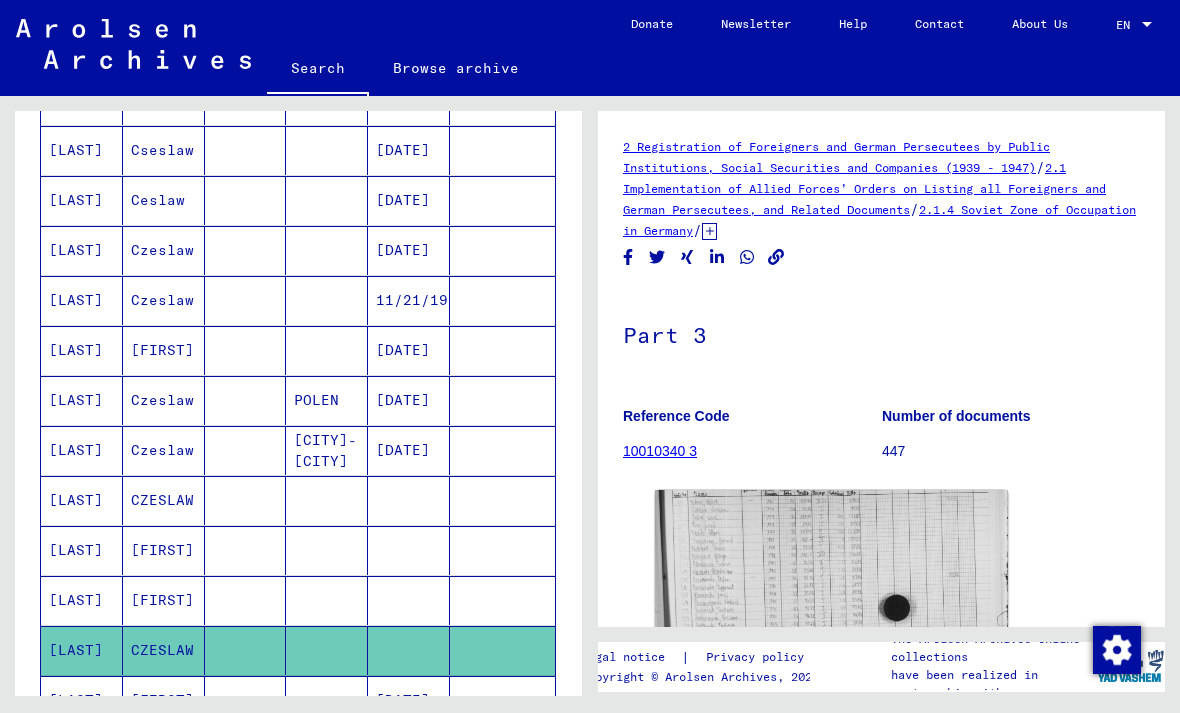 scroll, scrollTop: 0, scrollLeft: 0, axis: both 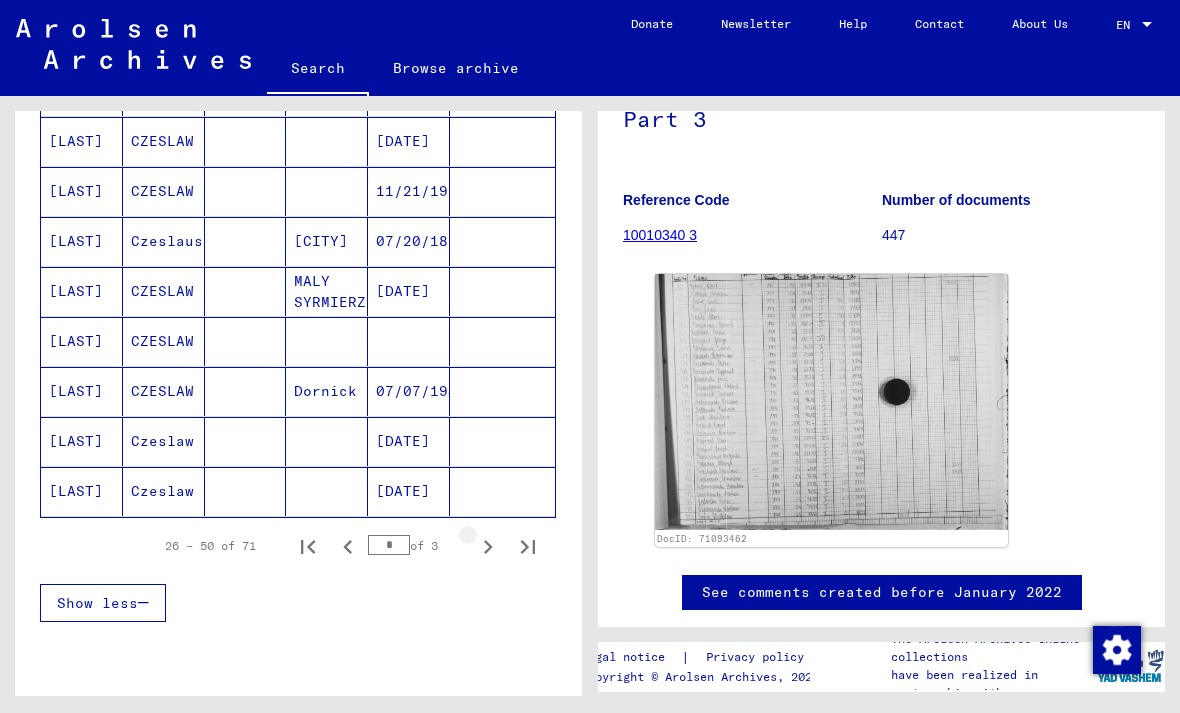 click 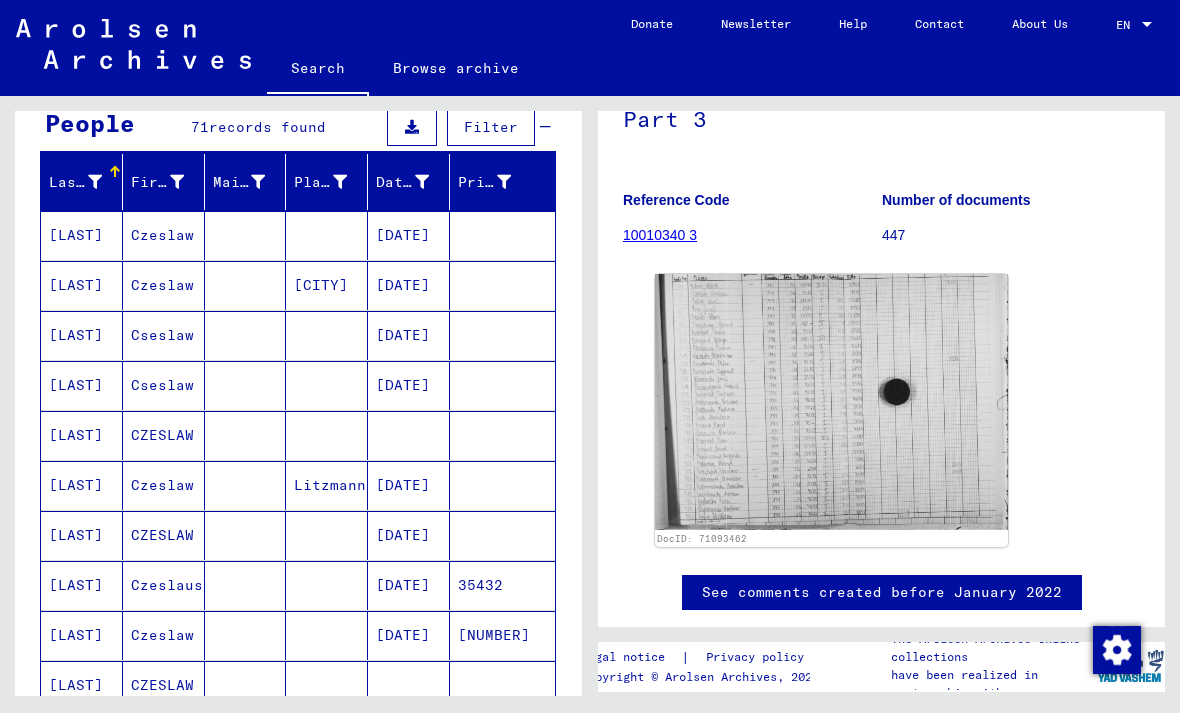 scroll, scrollTop: 178, scrollLeft: 0, axis: vertical 